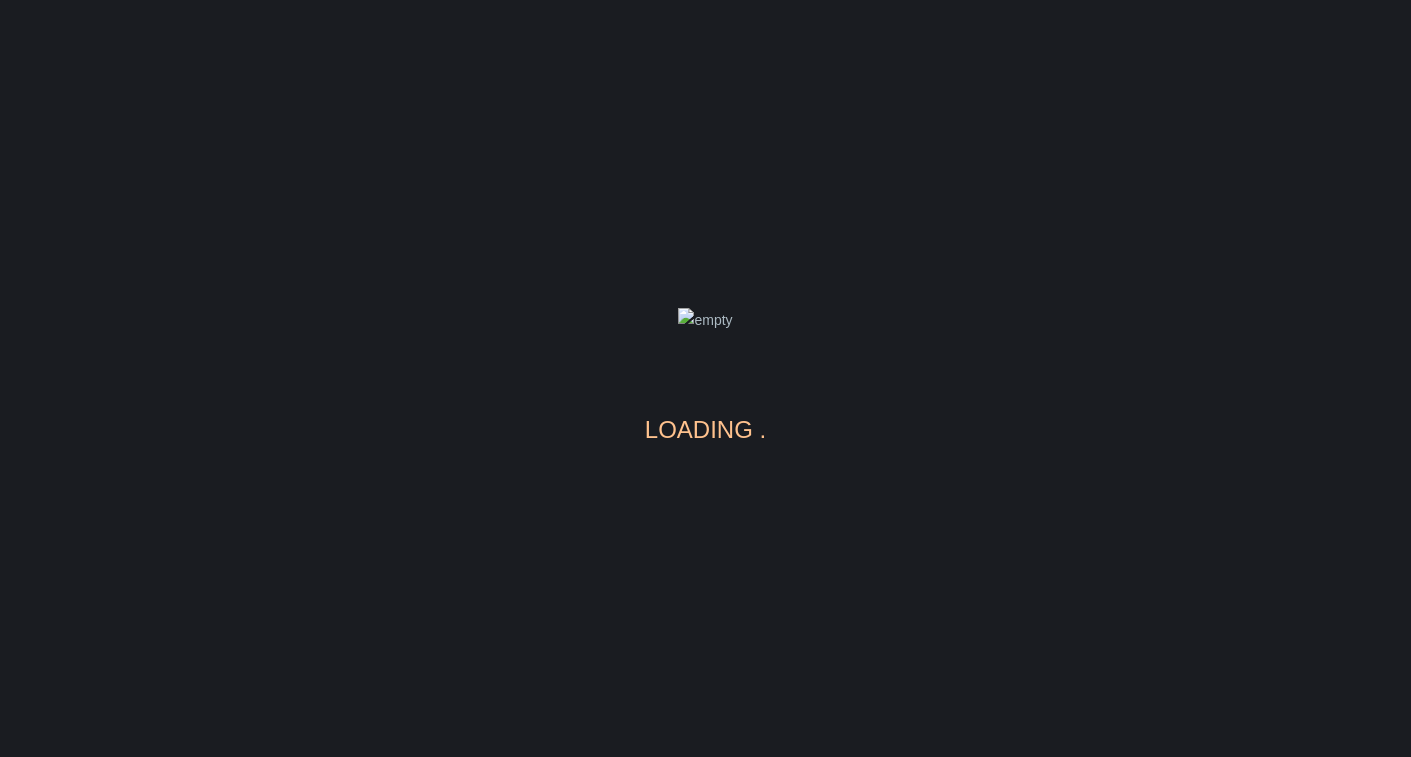 scroll, scrollTop: 0, scrollLeft: 0, axis: both 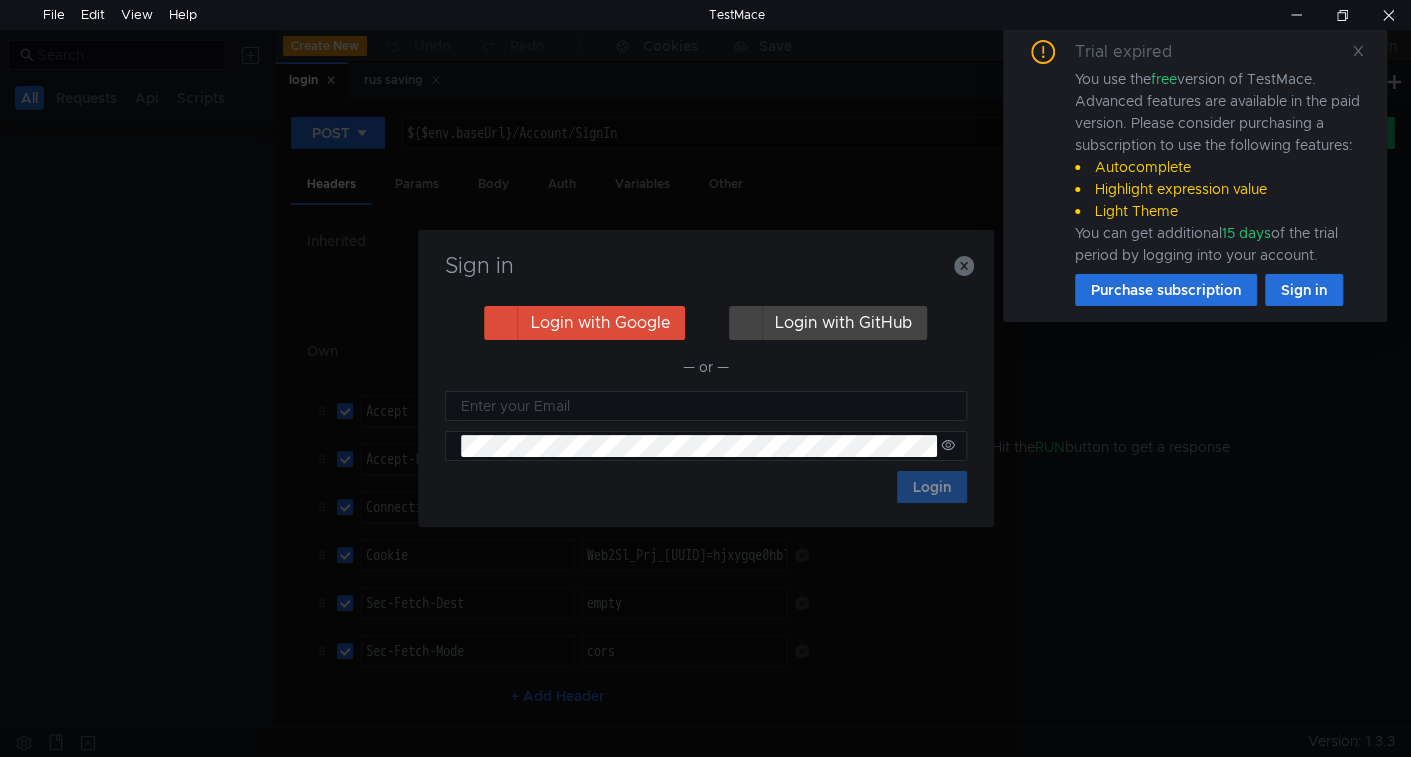 click on "Sign in  Login with Google   Login with GitHub  — or — Login" at bounding box center (705, 378) 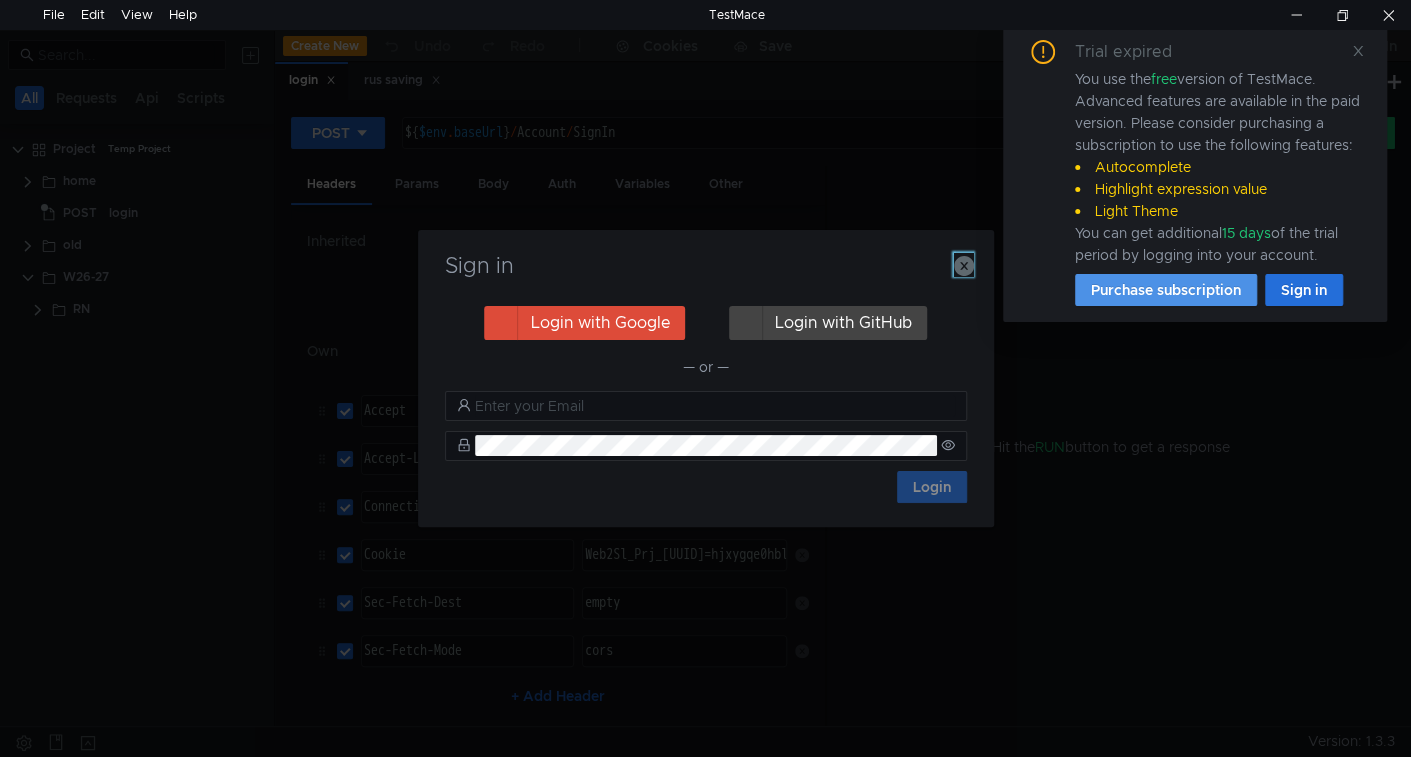 click at bounding box center [964, 266] 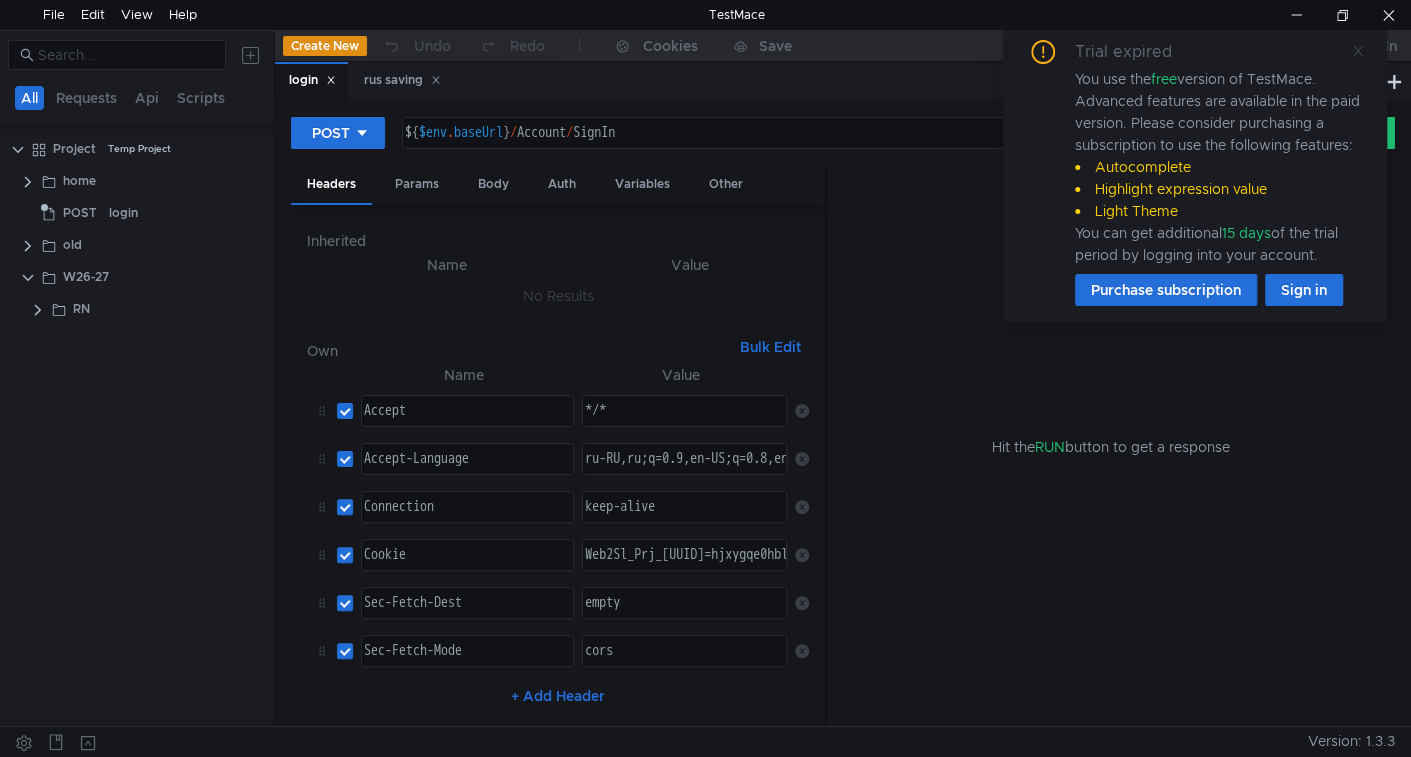 scroll, scrollTop: 0, scrollLeft: 0, axis: both 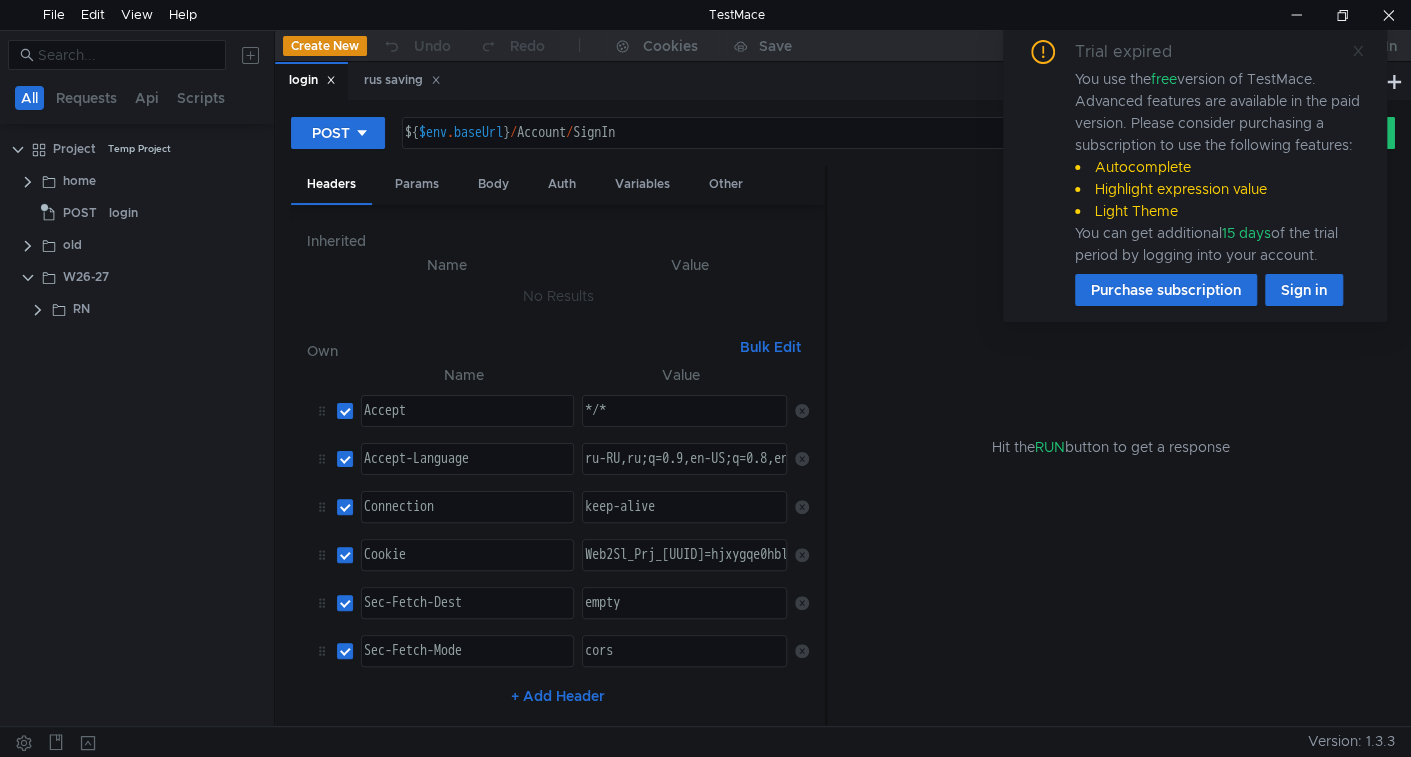 click at bounding box center [1358, 51] 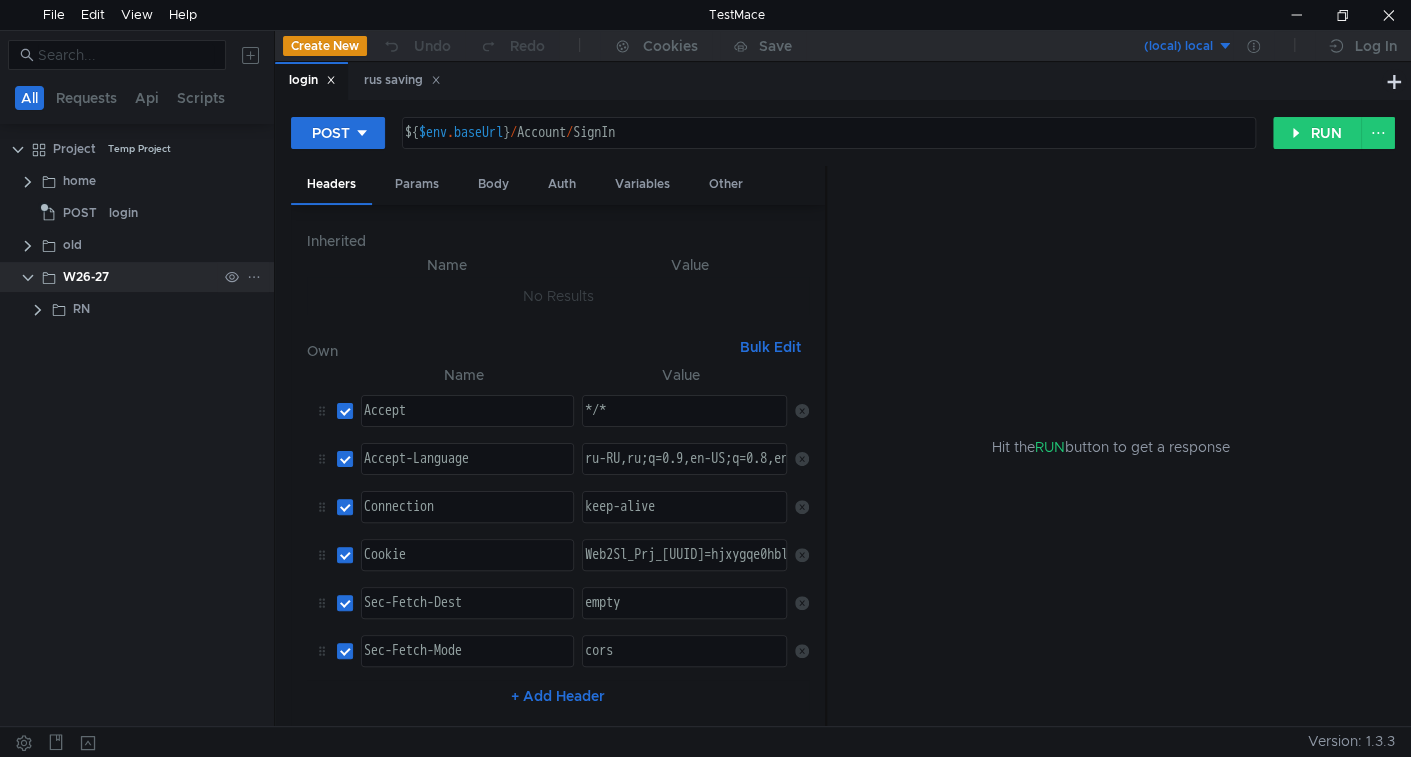 click at bounding box center [254, 277] 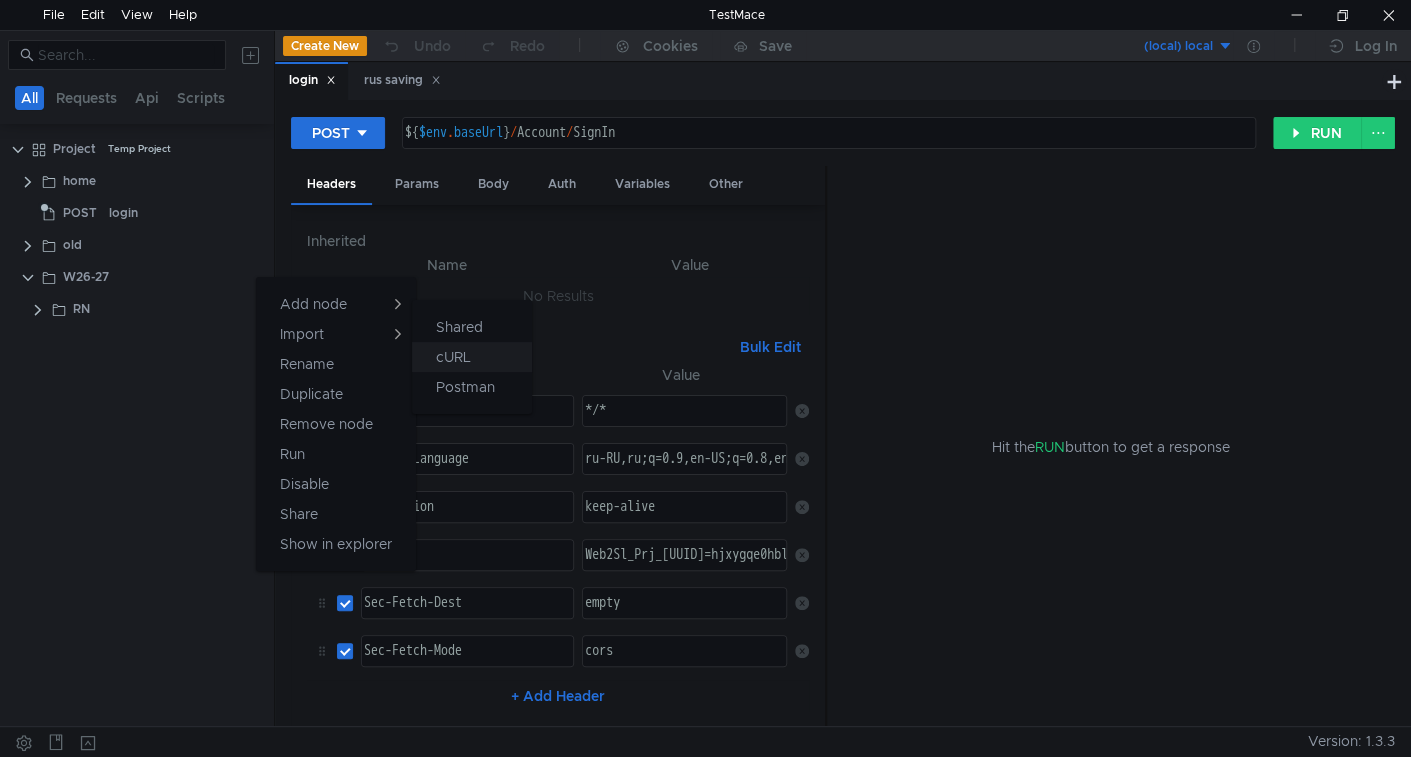 click on "cURL" at bounding box center (459, 327) 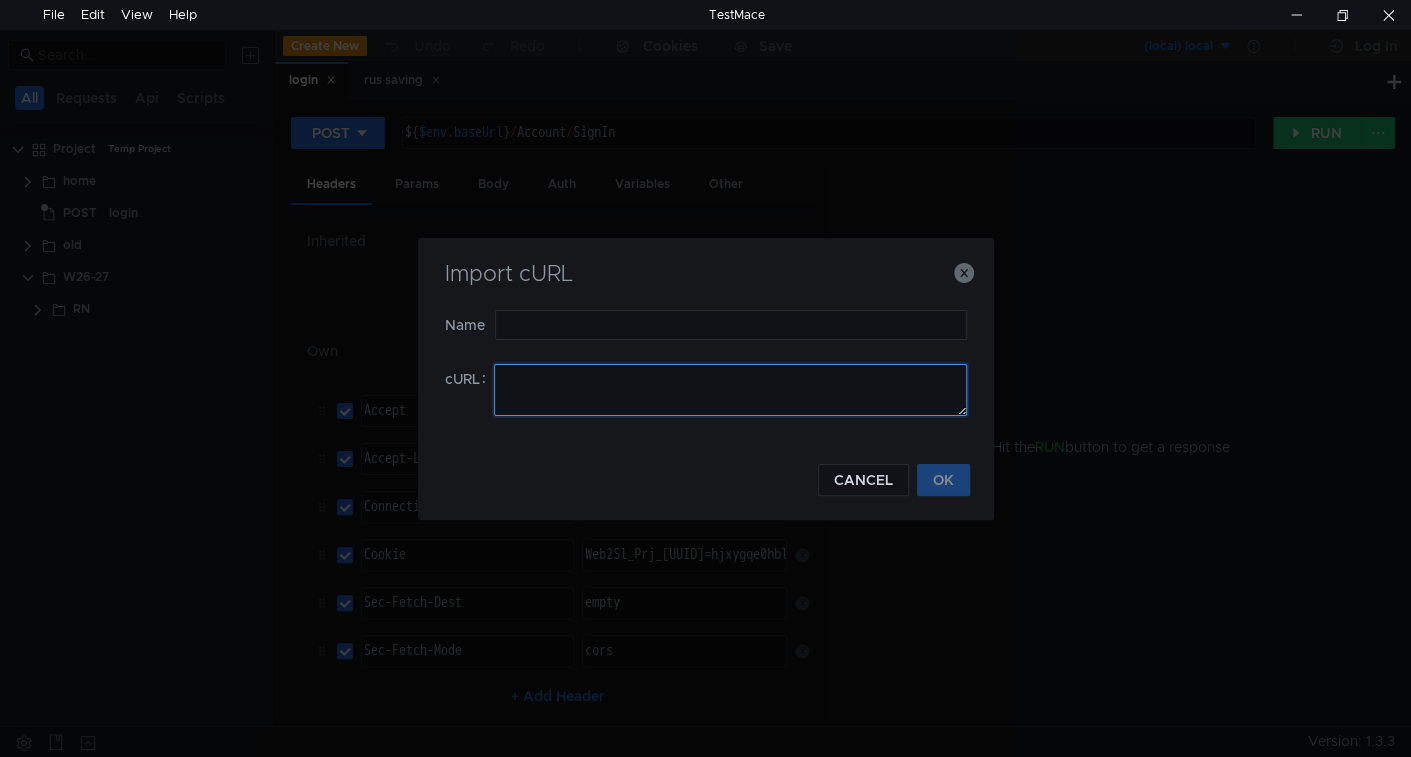 click at bounding box center [730, 390] 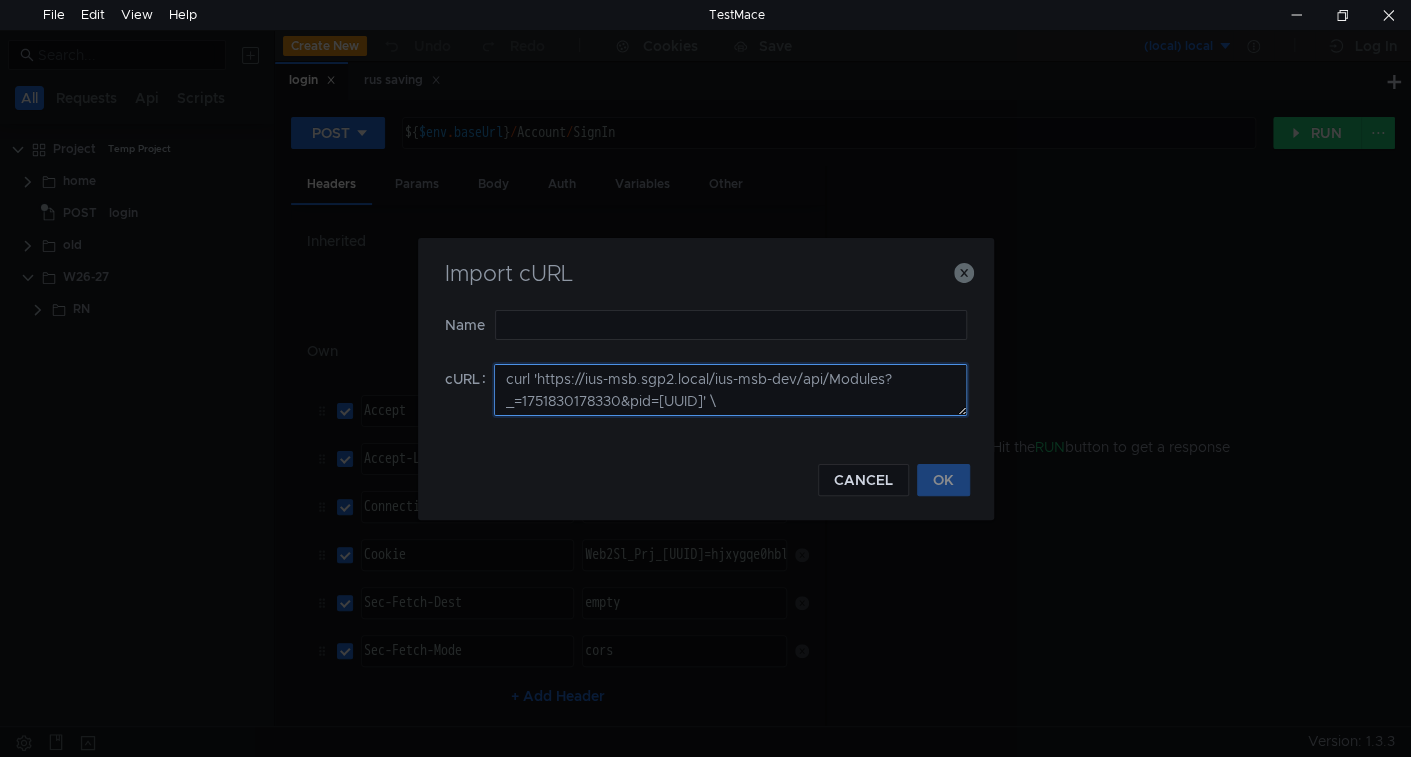 scroll, scrollTop: 378, scrollLeft: 0, axis: vertical 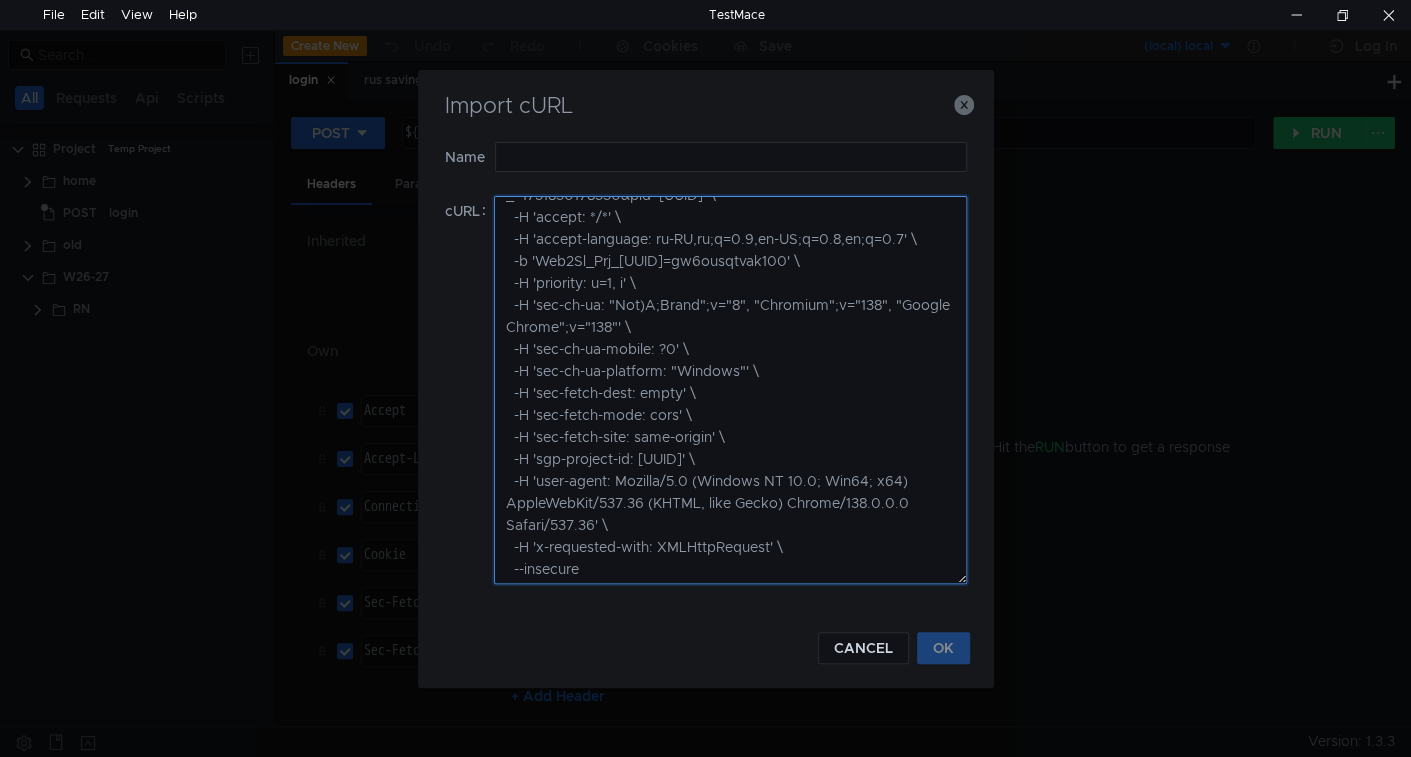 drag, startPoint x: 963, startPoint y: 410, endPoint x: 948, endPoint y: 596, distance: 186.60385 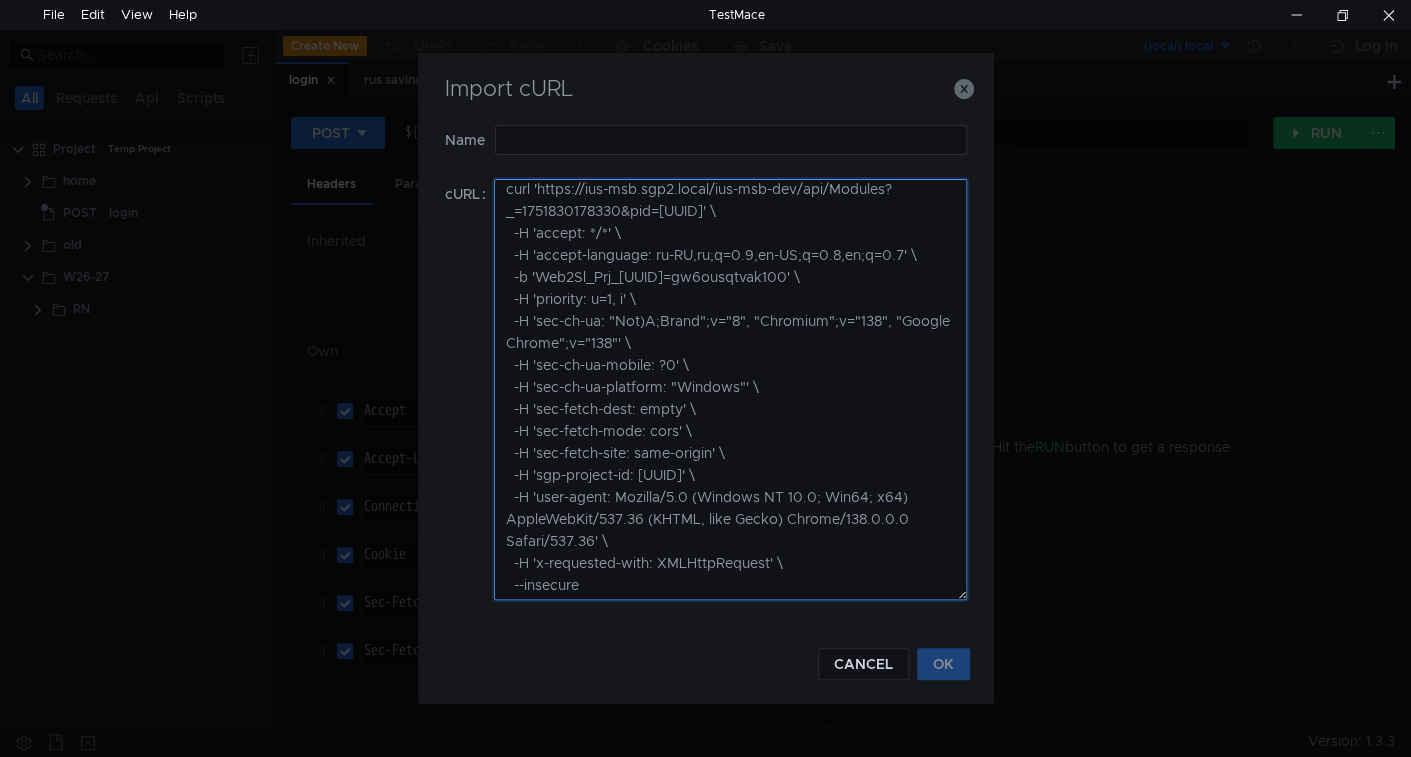 scroll, scrollTop: 0, scrollLeft: 0, axis: both 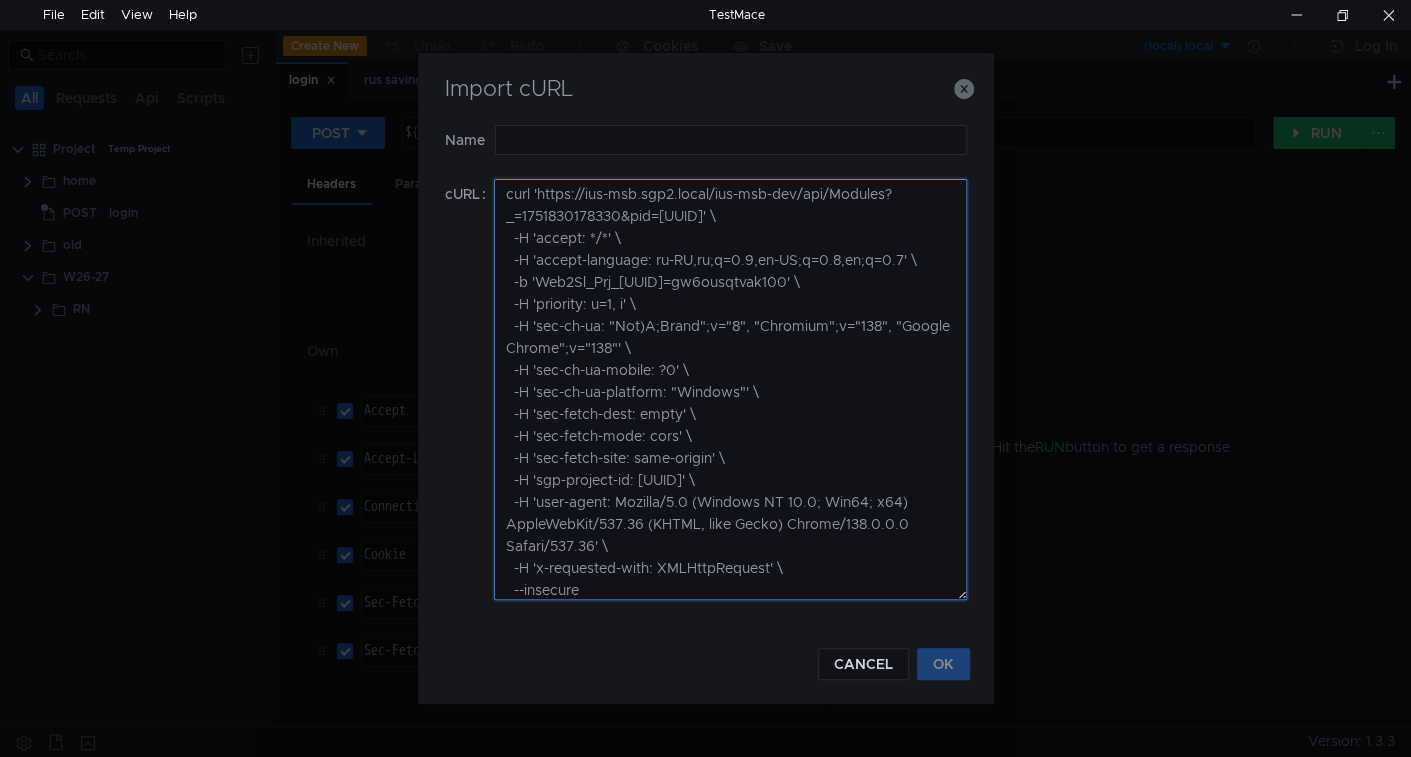 click on "curl 'https://ius-msb.sgp2.local/ius-msb-dev/api/Modules?_=1751830178330&pid=[UUID]' \
-H 'accept: */*' \
-H 'accept-language: ru-RU,ru;q=0.9,en-US;q=0.8,en;q=0.7' \
-b 'Web2Sl_Prj_[UUID]=gw6ousqtvak100' \
-H 'priority: u=1, i' \
-H 'sec-ch-ua: "Not)A;Brand";v="8", "Chromium";v="138", "Google Chrome";v="138"' \
-H 'sec-ch-ua-mobile: ?0' \
-H 'sec-ch-ua-platform: "Windows"' \
-H 'sec-fetch-dest: empty' \
-H 'sec-fetch-mode: cors' \
-H 'sec-fetch-site: same-origin' \
-H 'sgp-project-id: [UUID]' \
-H 'user-agent: Mozilla/5.0 (Windows NT 10.0; Win64; x64) AppleWebKit/537.36 (KHTML, like Gecko) Chrome/138.0.0.0 Safari/537.36' \
-H 'x-requested-with: XMLHttpRequest' \
--insecure" at bounding box center [730, 389] 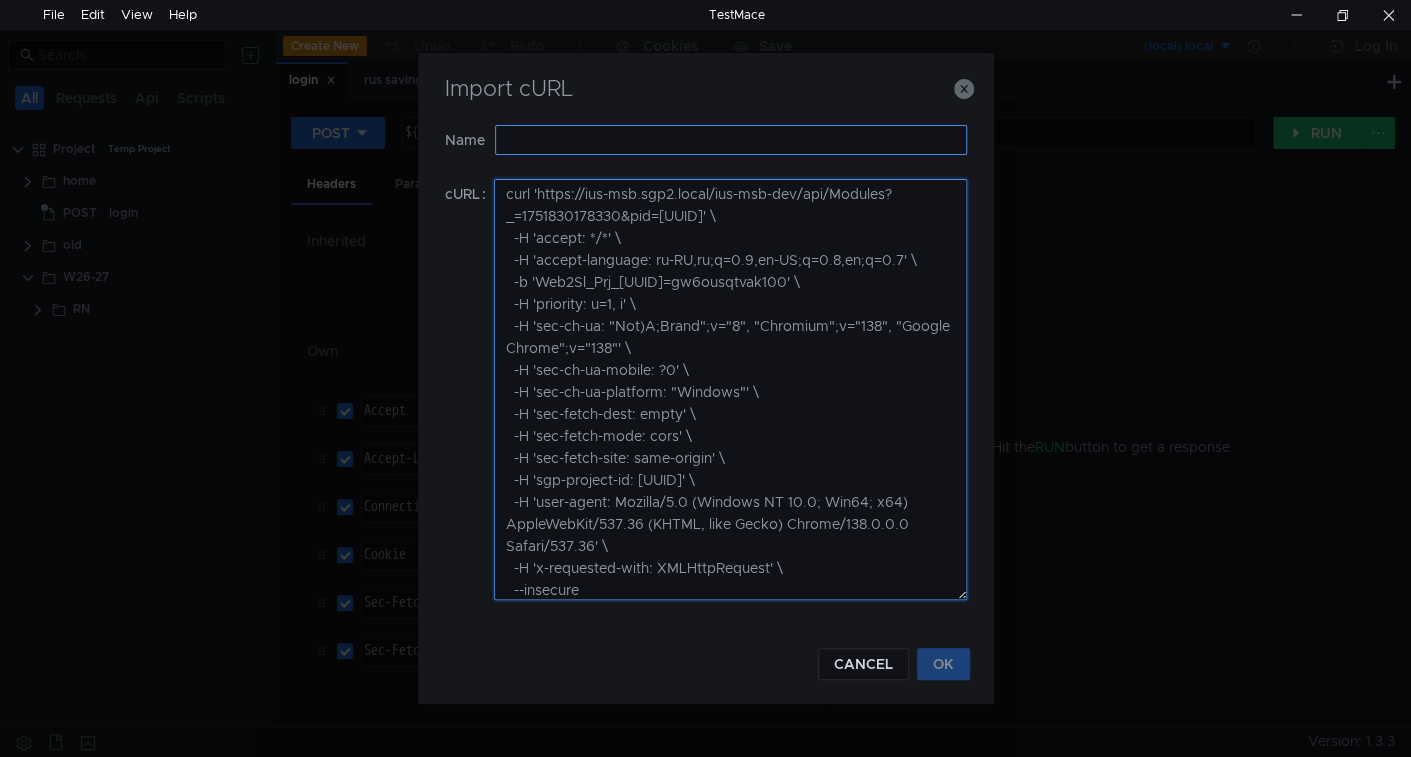 type on "curl 'https://ius-msb.sgp2.local/ius-msb-dev/api/Modules?_=1751830178330&pid=[UUID]' \
-H 'accept: */*' \
-H 'accept-language: ru-RU,ru;q=0.9,en-US;q=0.8,en;q=0.7' \
-b 'Web2Sl_Prj_[UUID]=gw6ousqtvak100' \
-H 'priority: u=1, i' \
-H 'sec-ch-ua: "Not)A;Brand";v="8", "Chromium";v="138", "Google Chrome";v="138"' \
-H 'sec-ch-ua-mobile: ?0' \
-H 'sec-ch-ua-platform: "Windows"' \
-H 'sec-fetch-dest: empty' \
-H 'sec-fetch-mode: cors' \
-H 'sec-fetch-site: same-origin' \
-H 'sgp-project-id: [UUID]' \
-H 'user-agent: Mozilla/5.0 (Windows NT 10.0; Win64; x64) AppleWebKit/537.36 (KHTML, like Gecko) Chrome/138.0.0.0 Safari/537.36' \
-H 'x-requested-with: XMLHttpRequest' \
--insecure" 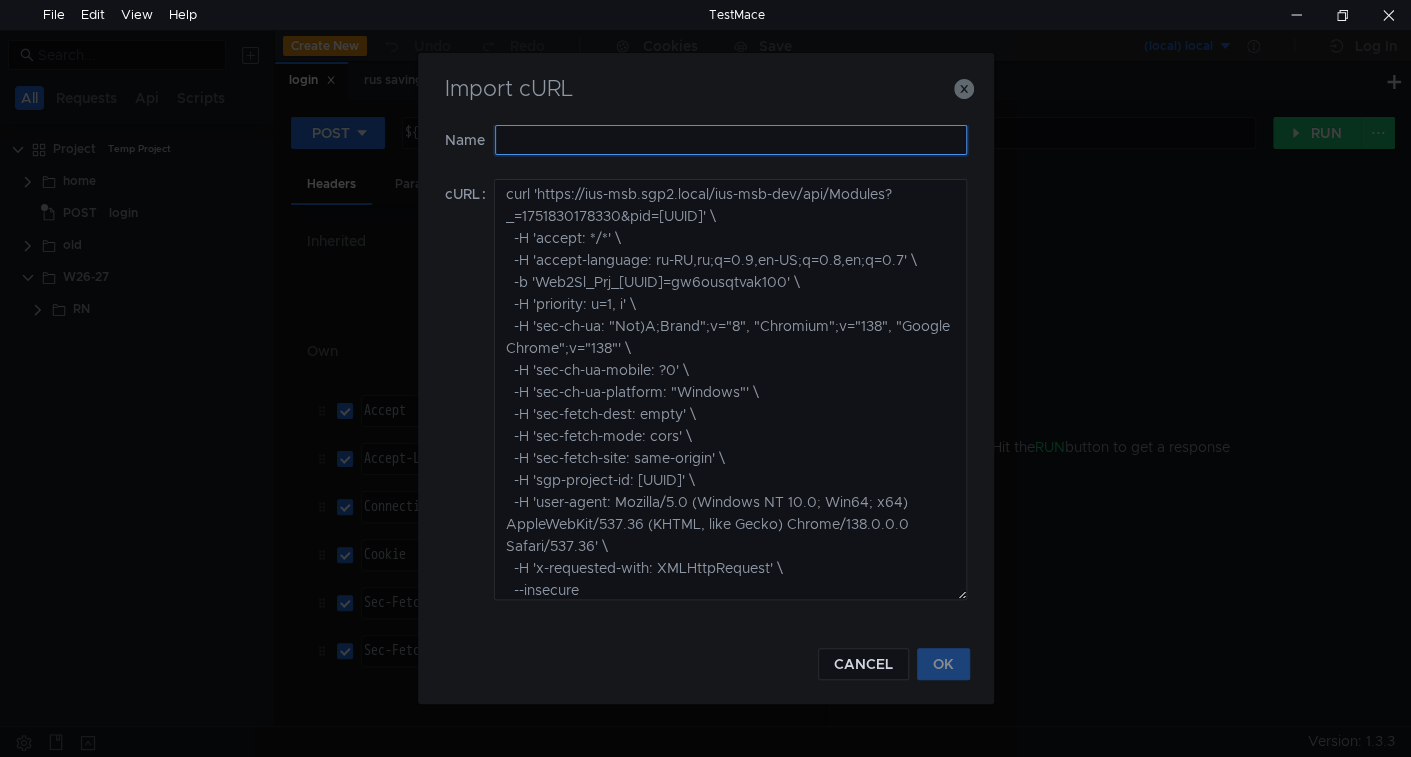 click at bounding box center (731, 140) 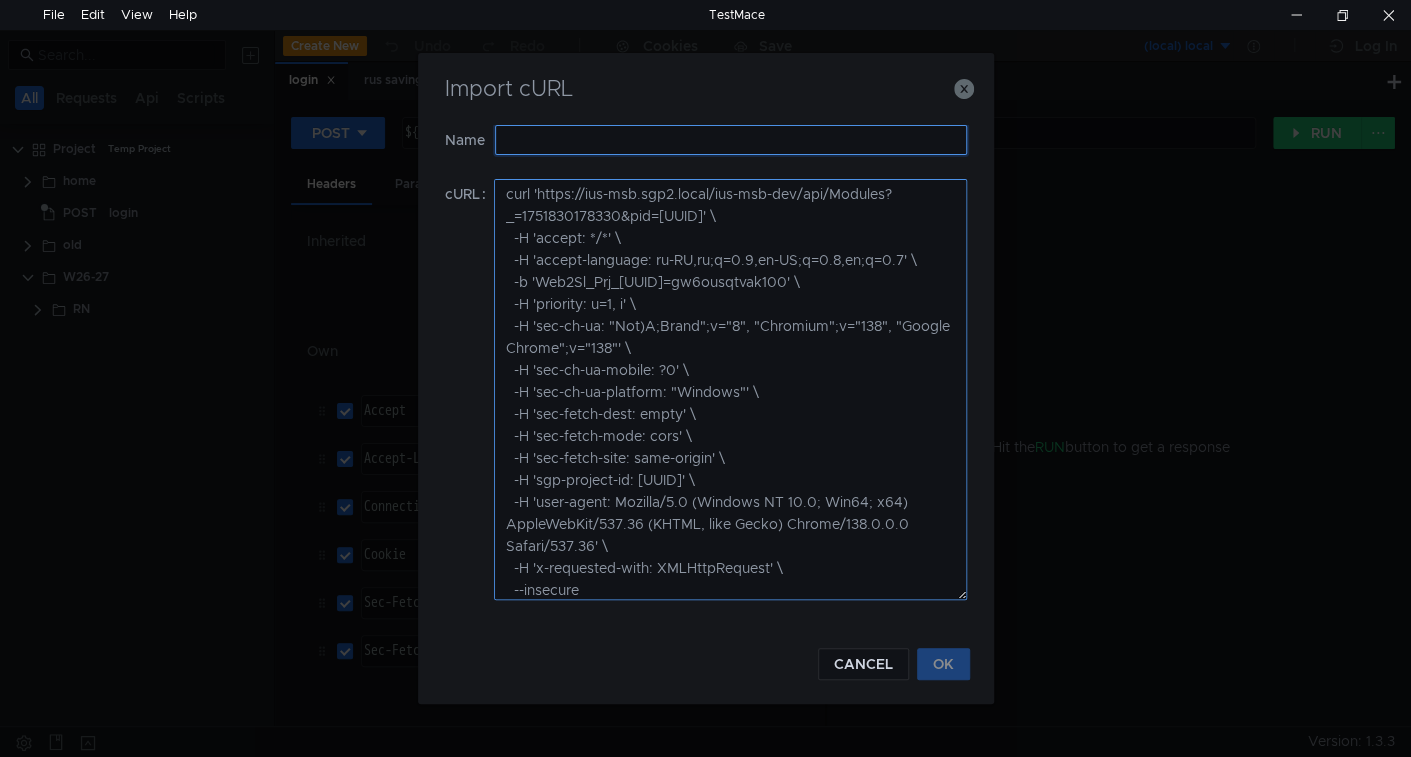 paste on "Modules" 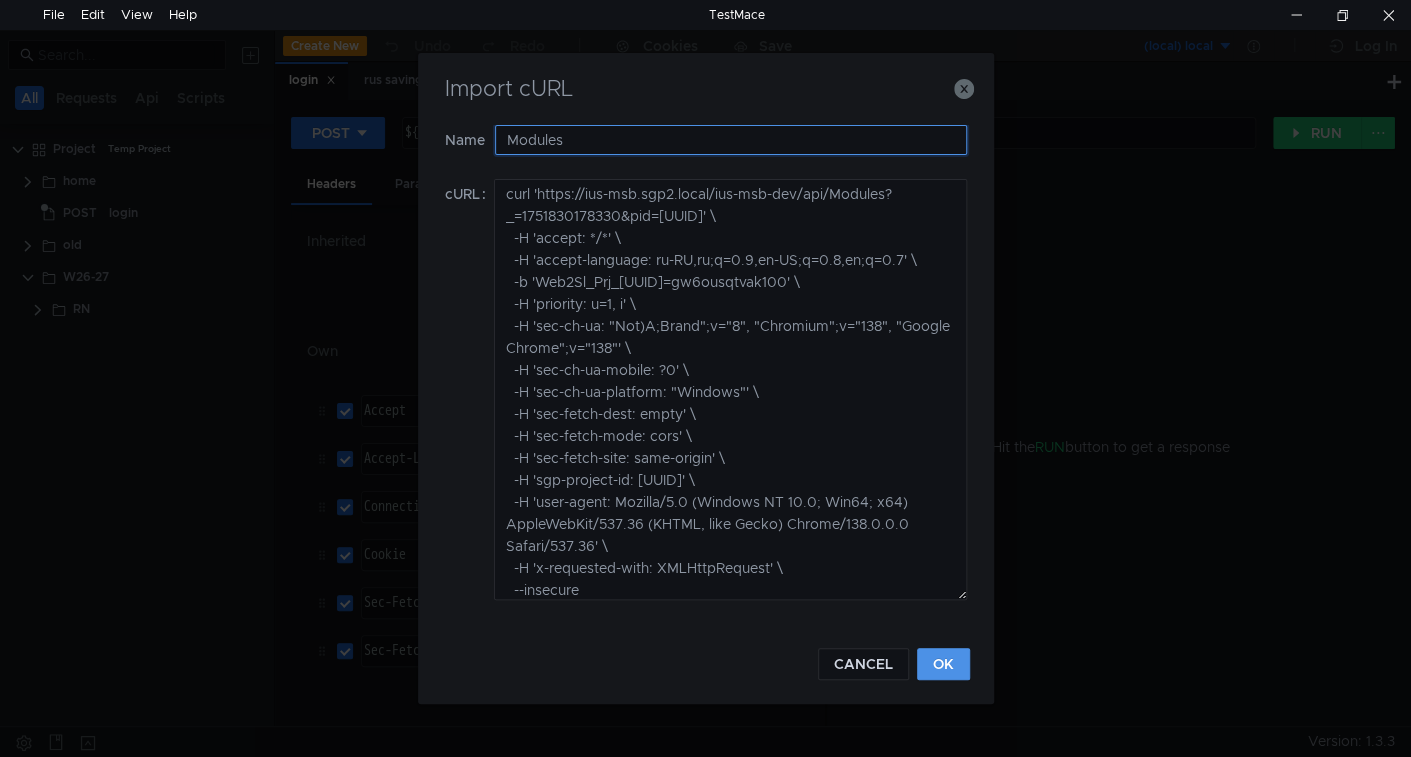 type on "Modules" 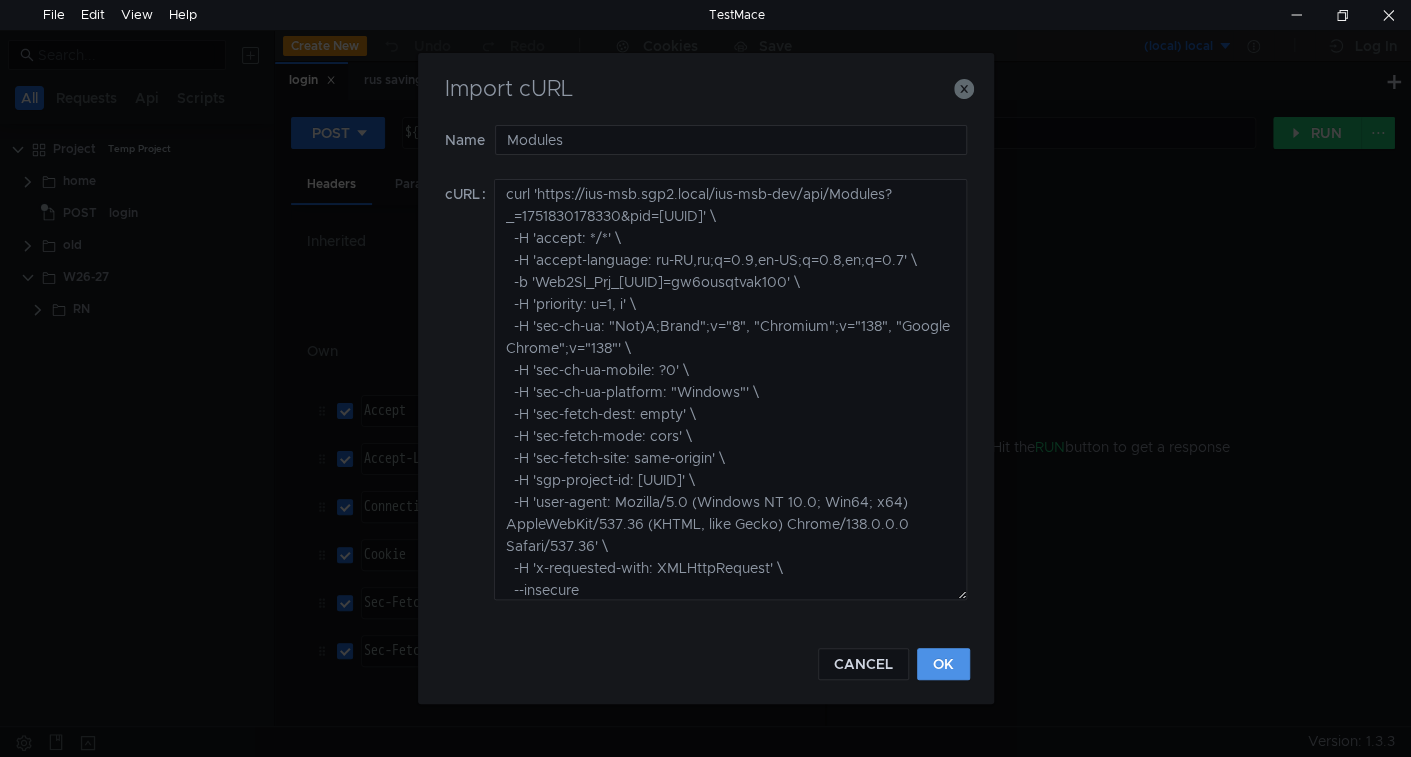click on "OK" at bounding box center [943, 664] 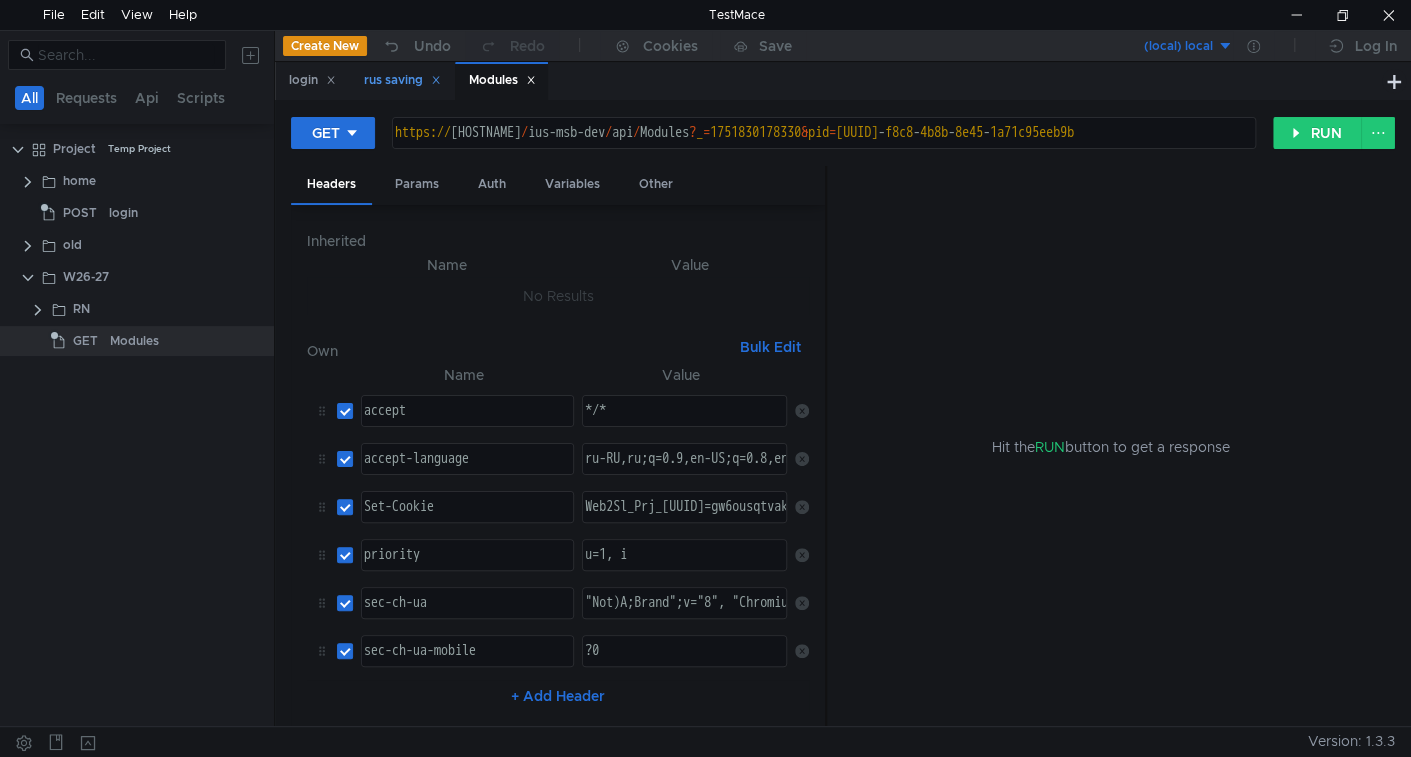 click at bounding box center [331, 80] 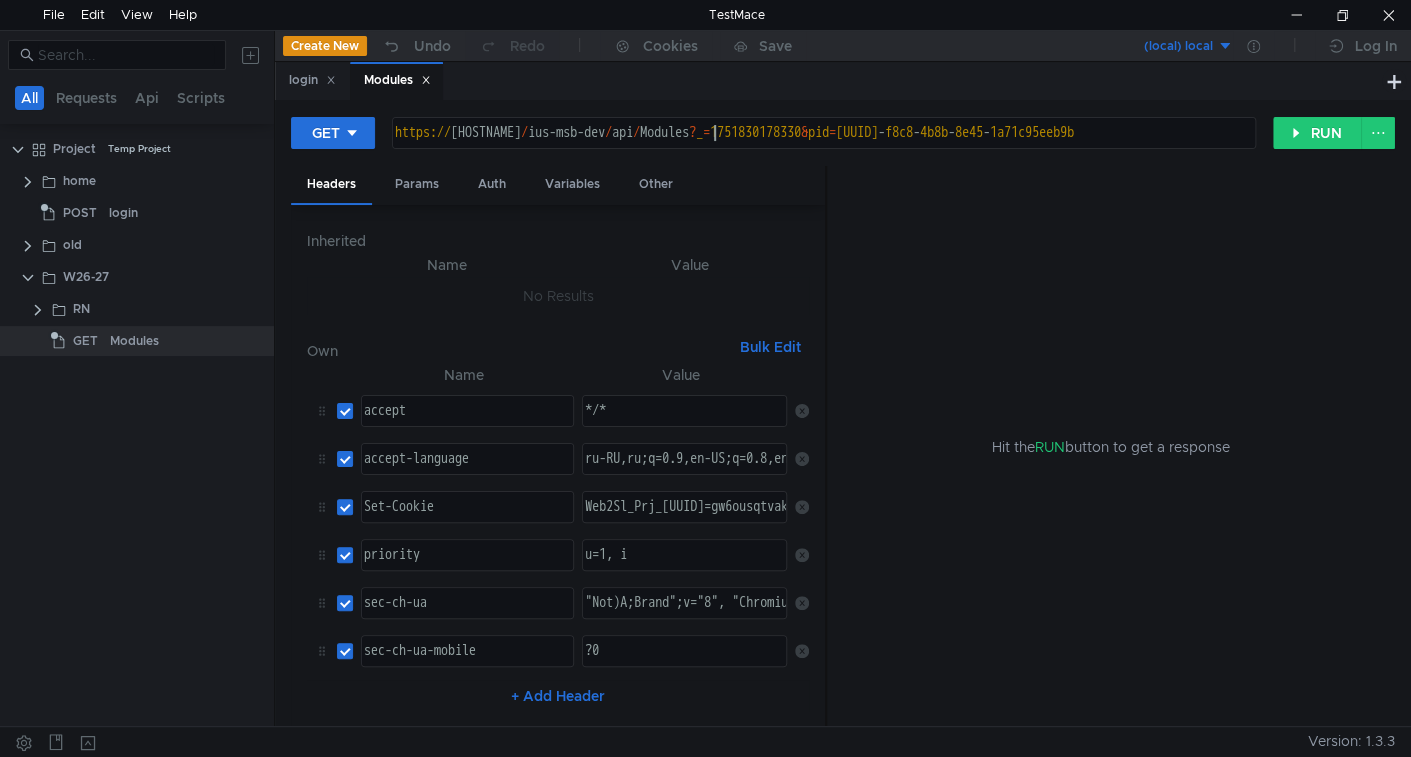 click on "https:// ius-msb.sgp2.local / ius-msb-dev / api / Modules ? _ = 1751830178330 & pid = [UUID]" at bounding box center [844, 149] 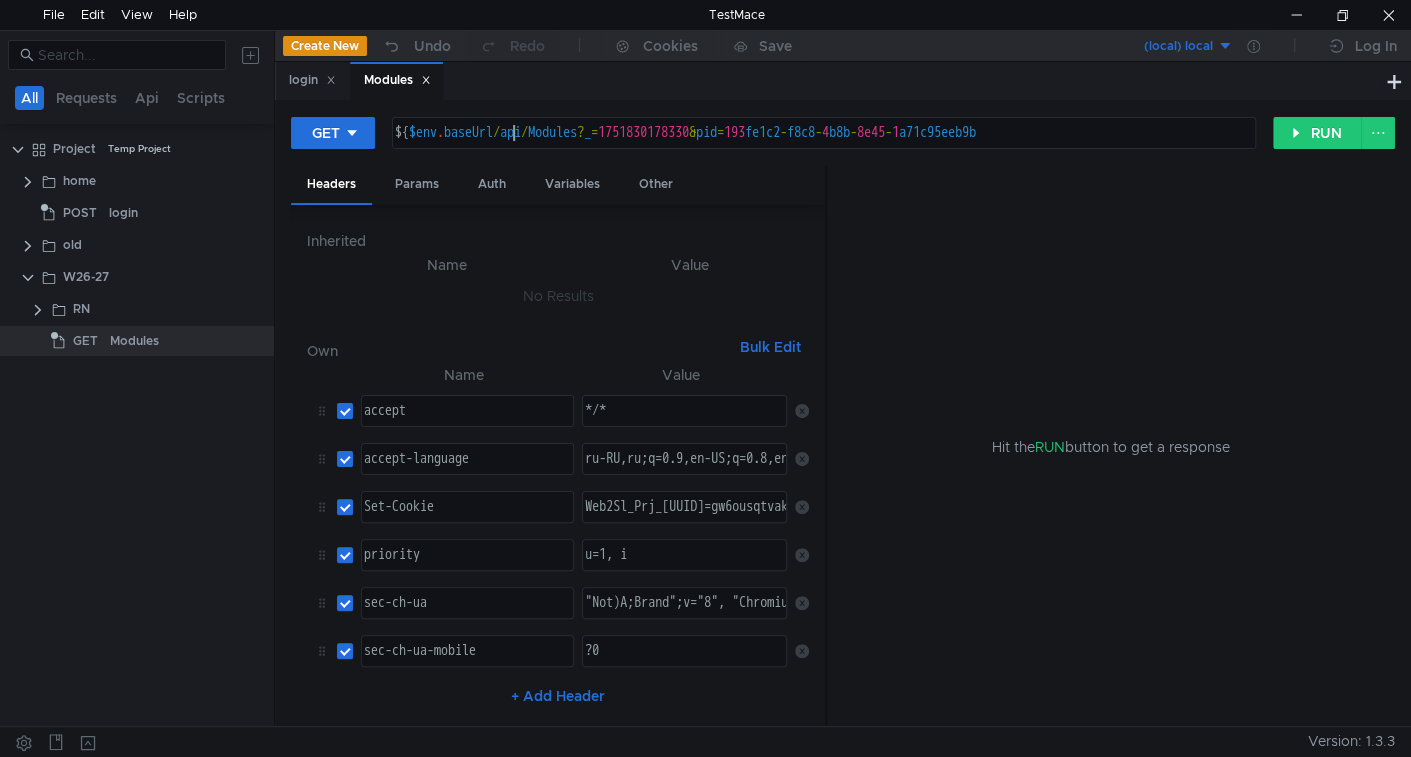 scroll, scrollTop: 0, scrollLeft: 8, axis: horizontal 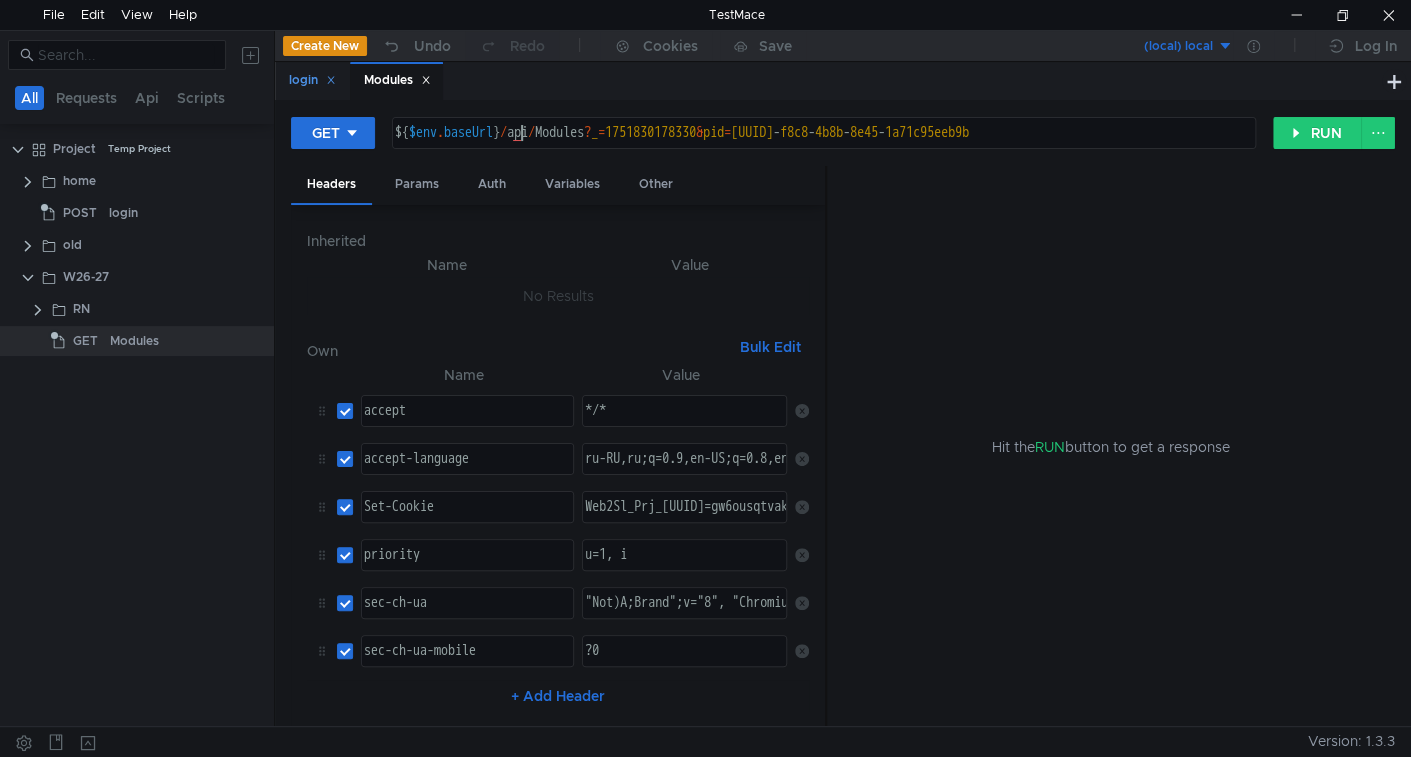 type on "${$env.baseUrl}/api/Modules?_=1751830178330&pid=[UUID]" 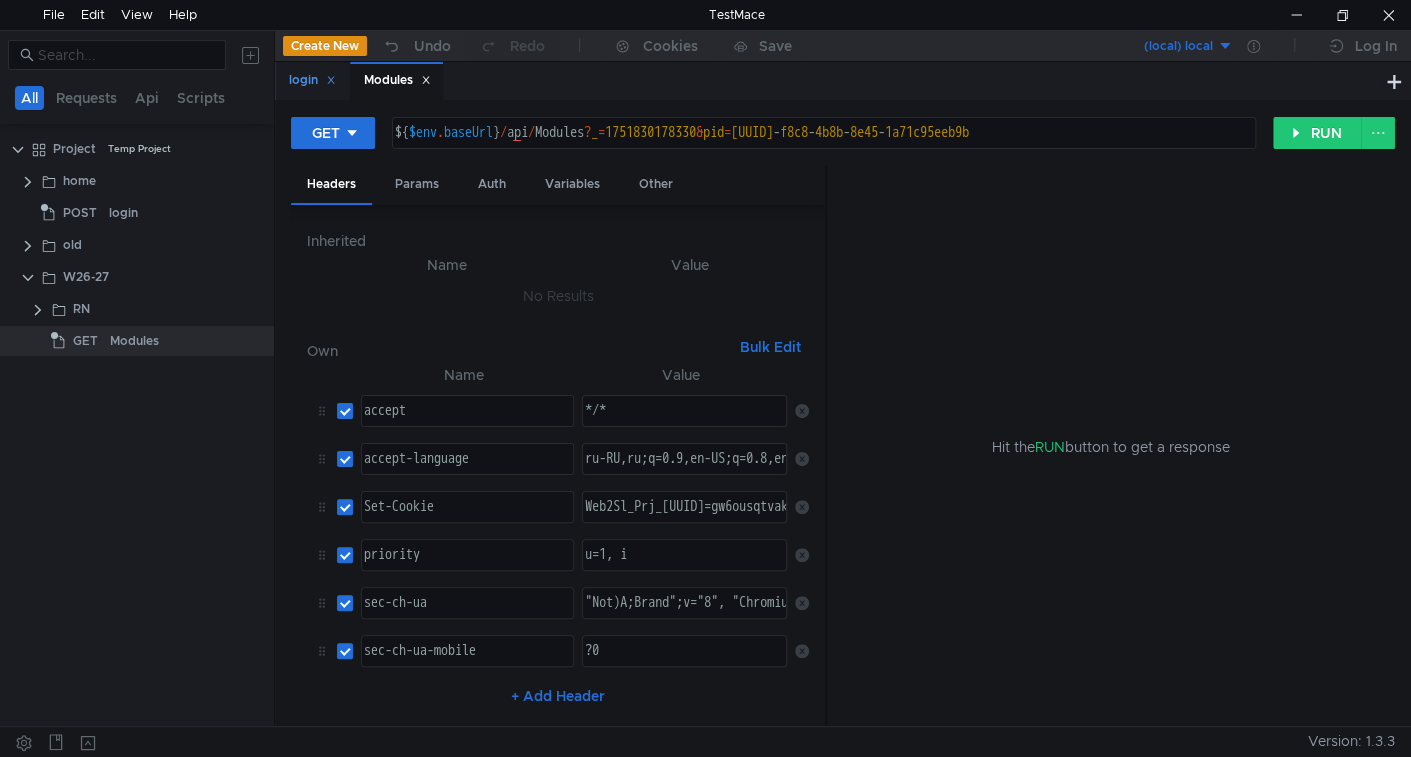 click on "login" at bounding box center (312, 80) 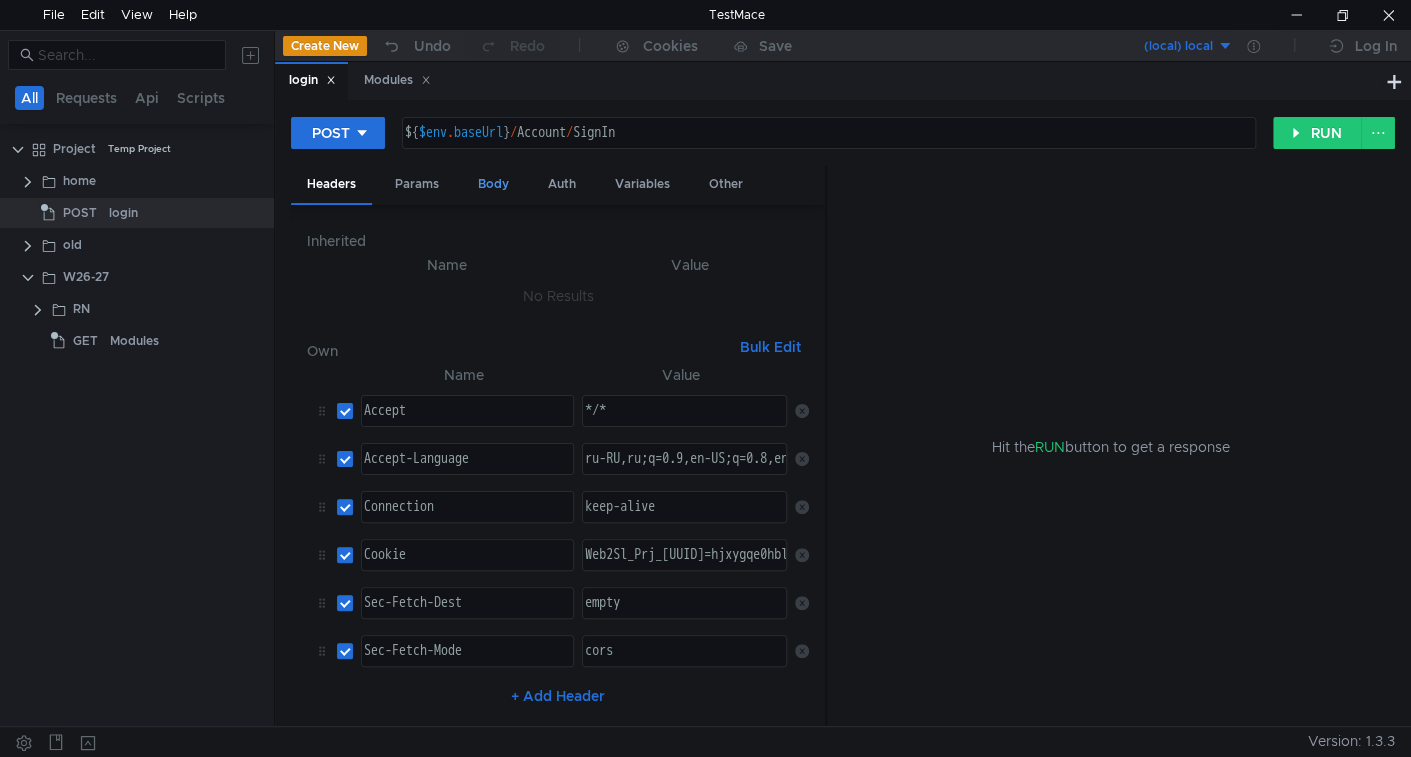 click on "Body" at bounding box center (493, 184) 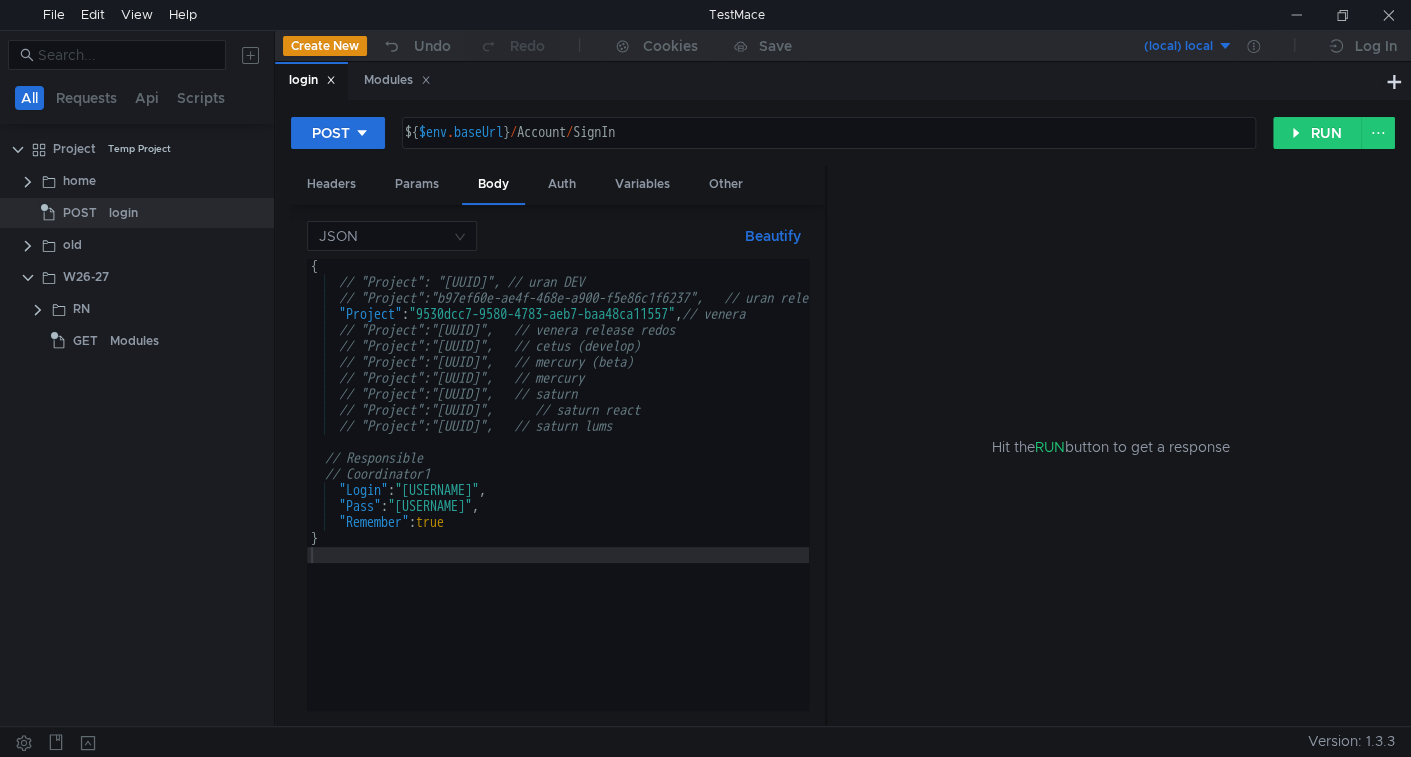 click on "{       // "Project": "[UUID]", // uran DEV       // "Project":"[UUID]",   // uran release       "Project" : "[UUID]" ,    // venera       // "Project":"[UUID]",   // venera release redos       // "Project":"[UUID]",   // cetus (develop)       // "Project":"[UUID]",   // mercury (beta)       // "Project":"[UUID]",   // mercury       // "Project":"[UUID]",   // saturn       // "Project":"[UUID]",      // saturn react       // "Project":"[UUID]",   // saturn lums       // Responsible    // Coordinator1       "Login" :  "[USERNAME]" ,       "Pass" :  "[PASSWORD]" ,       "Remember" :  true }" at bounding box center (752, 500) 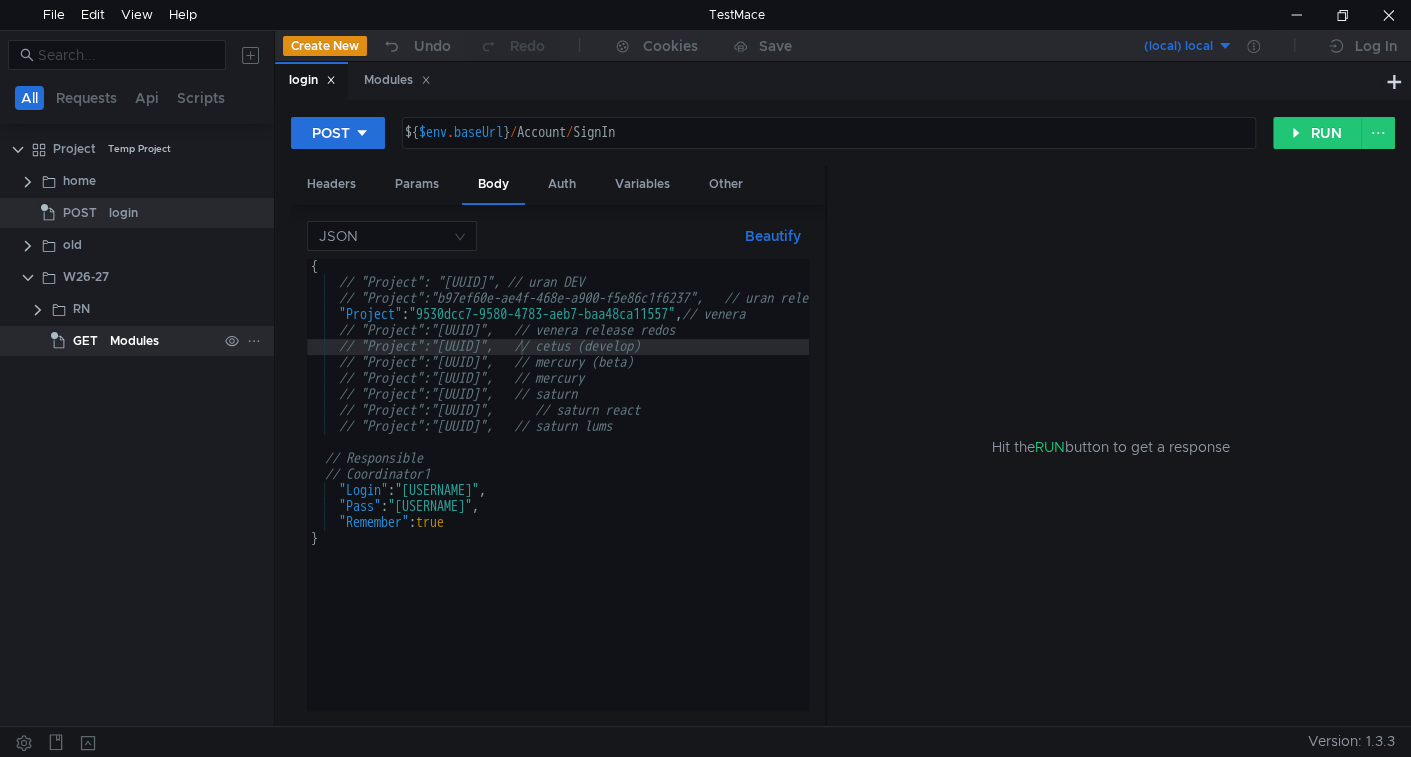 click on "Modules" at bounding box center (134, 341) 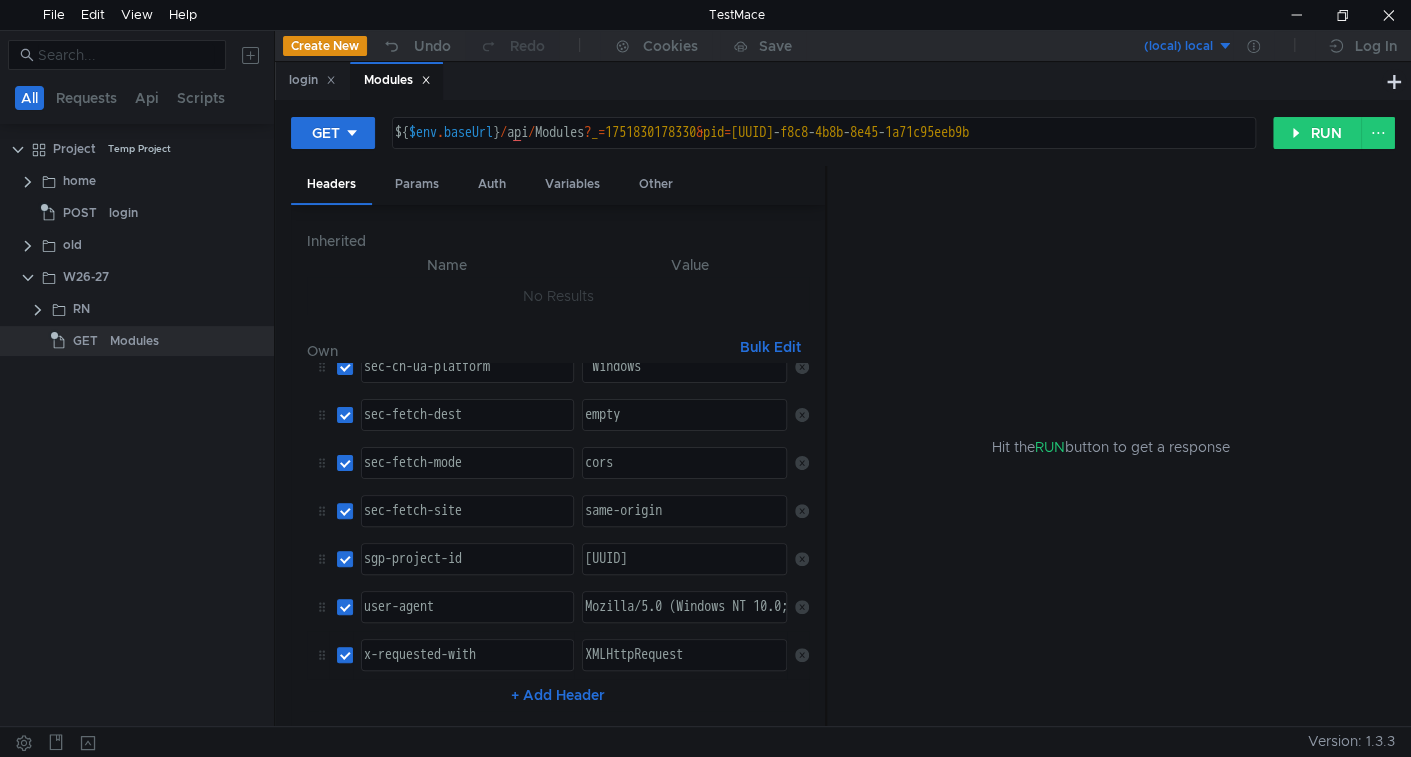 scroll, scrollTop: 245, scrollLeft: 0, axis: vertical 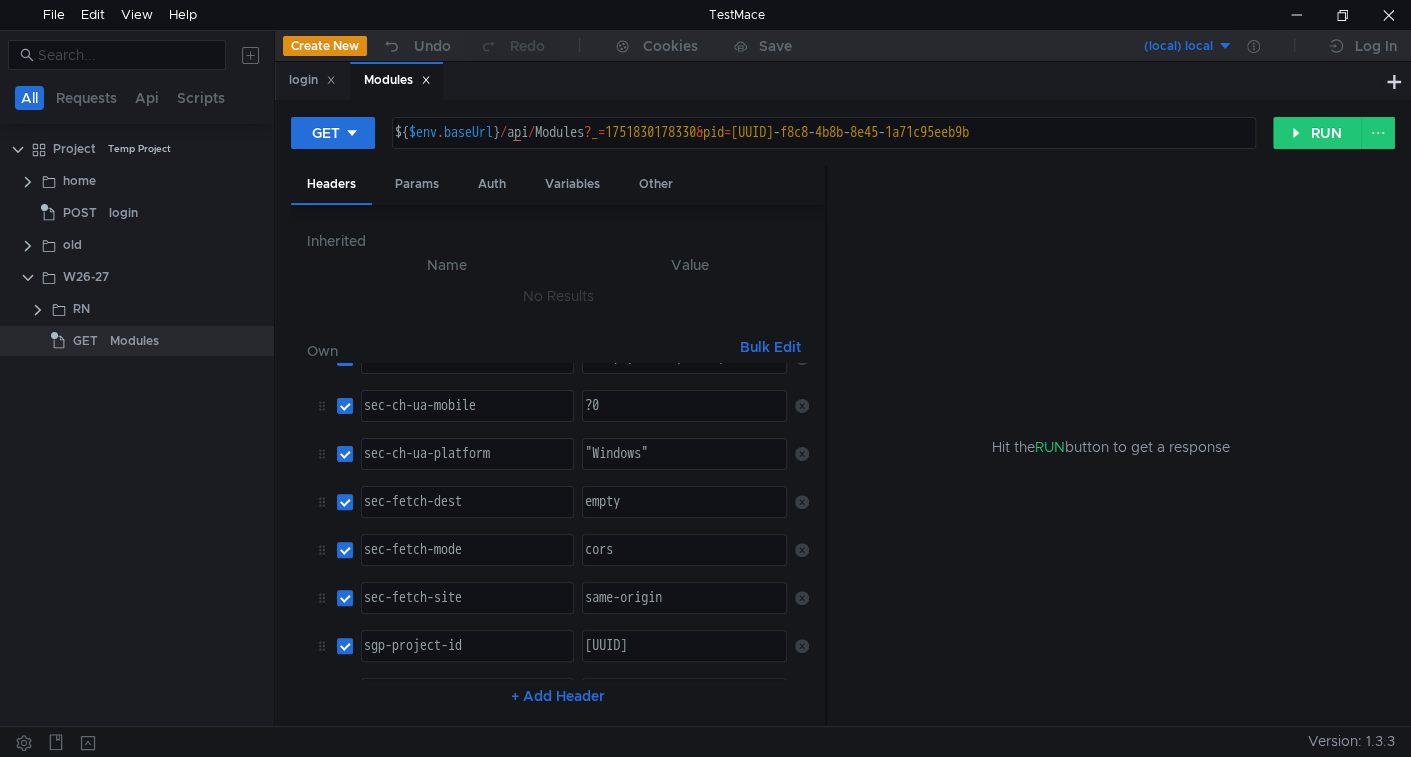 click on "[UUID]" at bounding box center (682, 182) 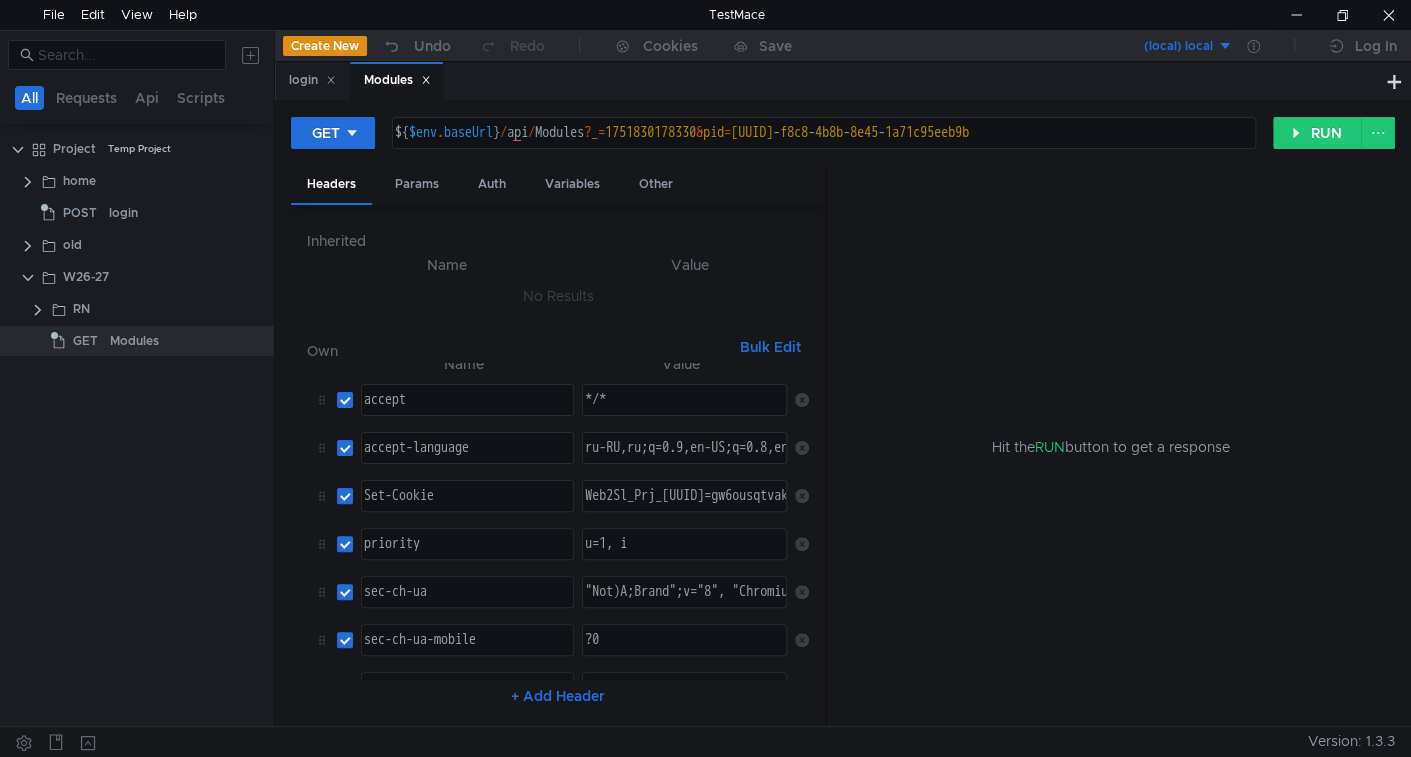 scroll, scrollTop: 0, scrollLeft: 0, axis: both 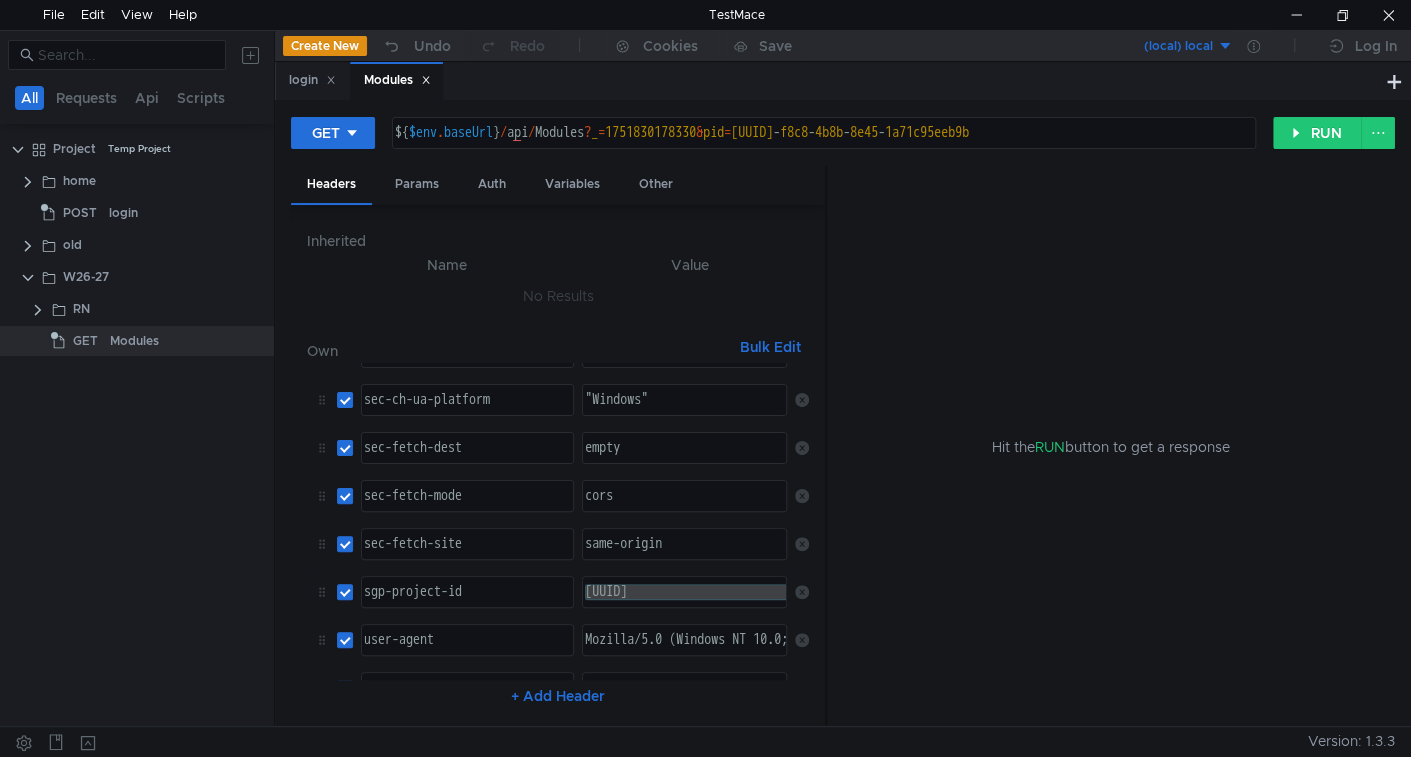click on "[UUID]" at bounding box center (684, 592) 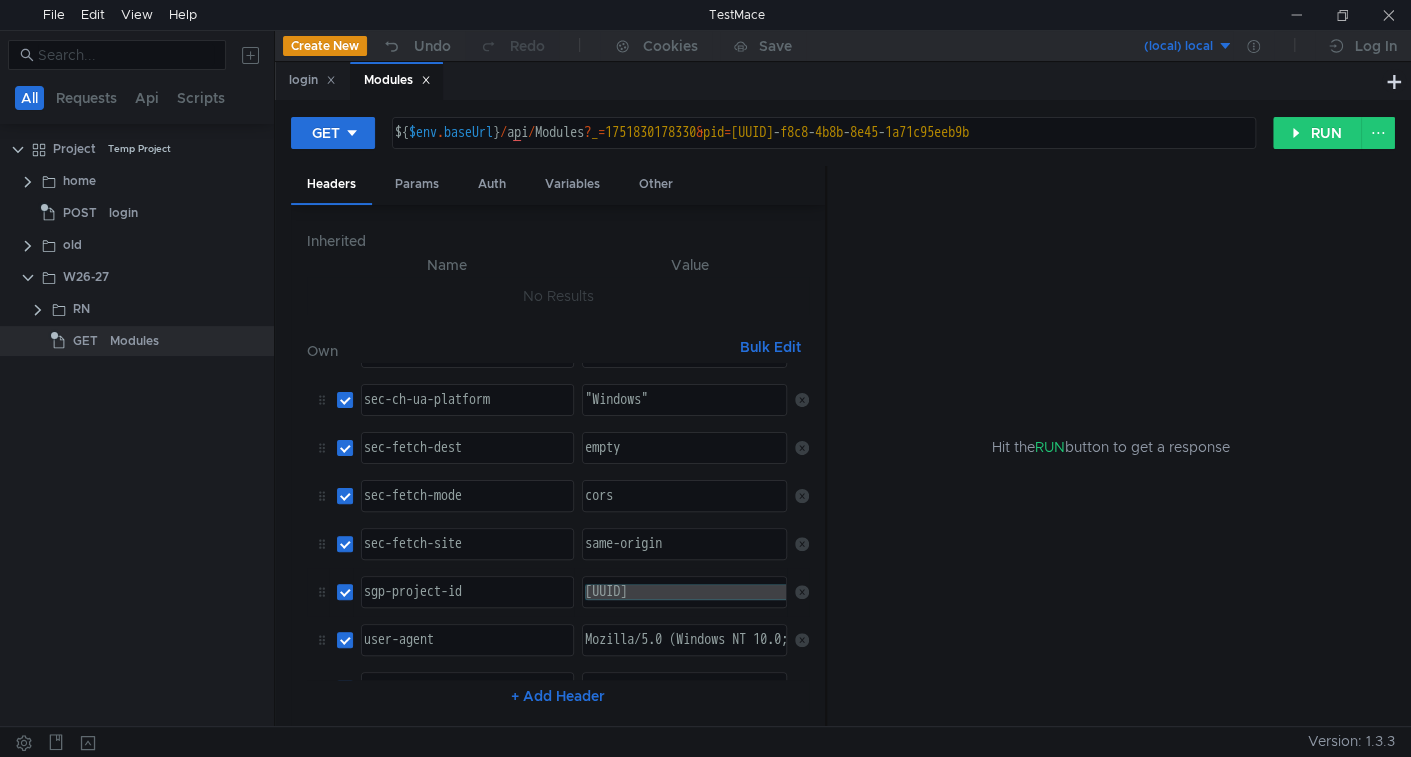 click on "[UUID]" at bounding box center (684, 592) 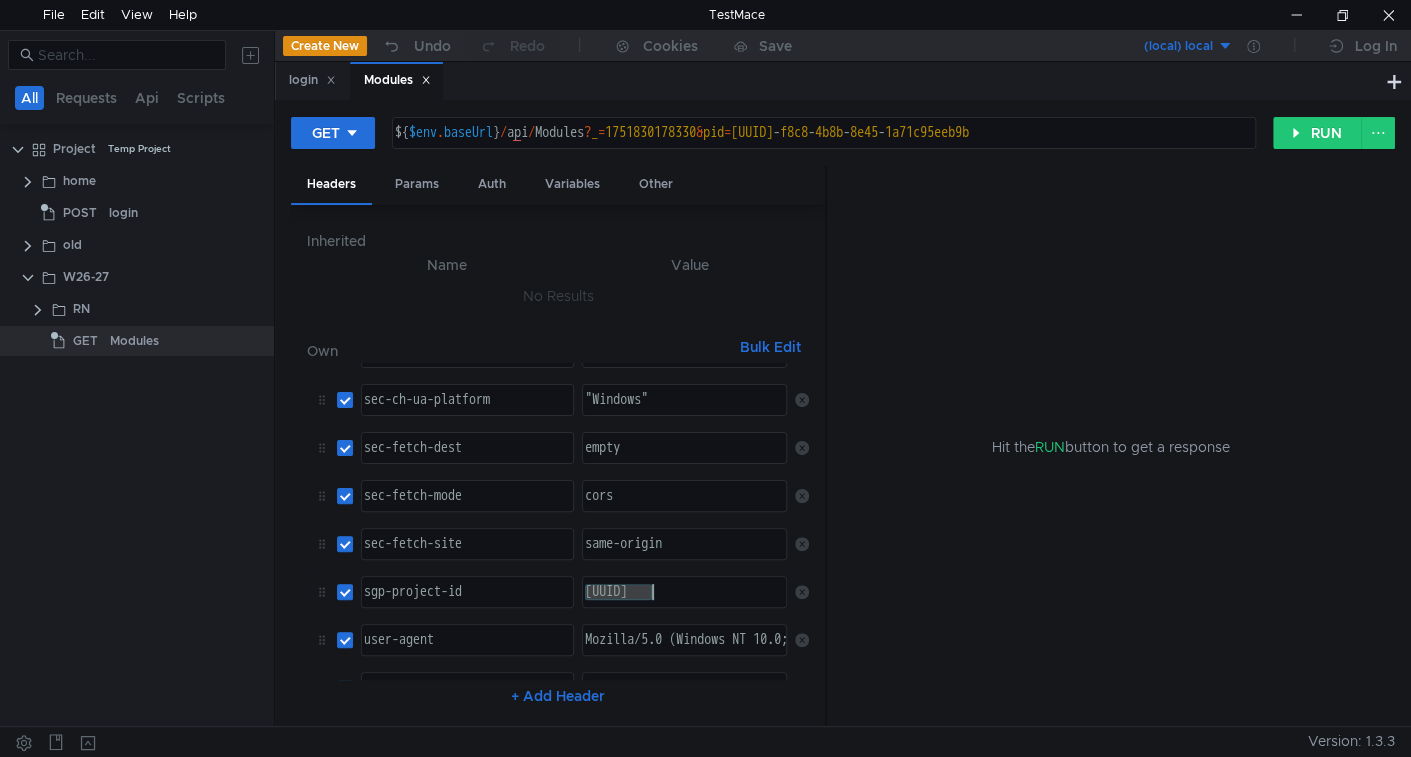 click on "[UUID]" at bounding box center [736, 608] 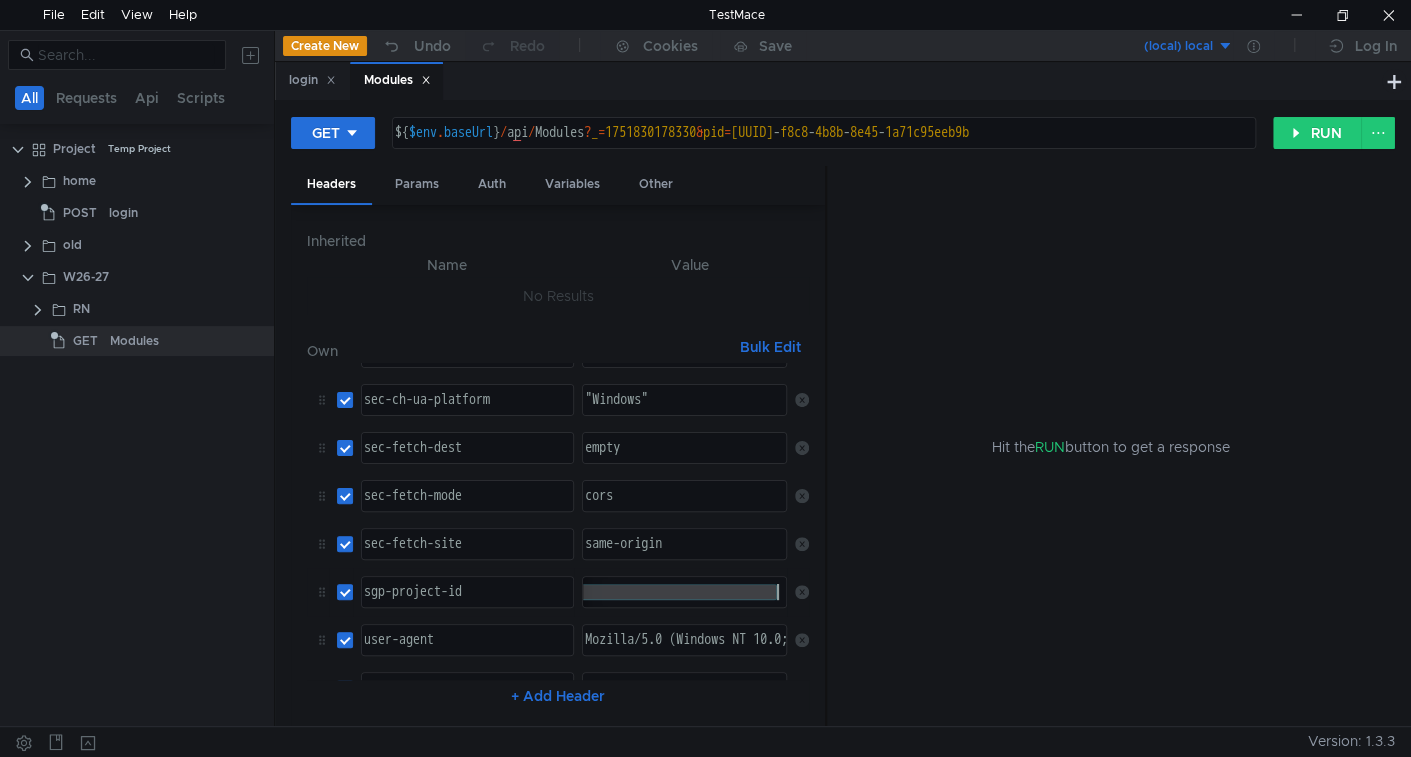 click on "[UUID]" at bounding box center [626, 608] 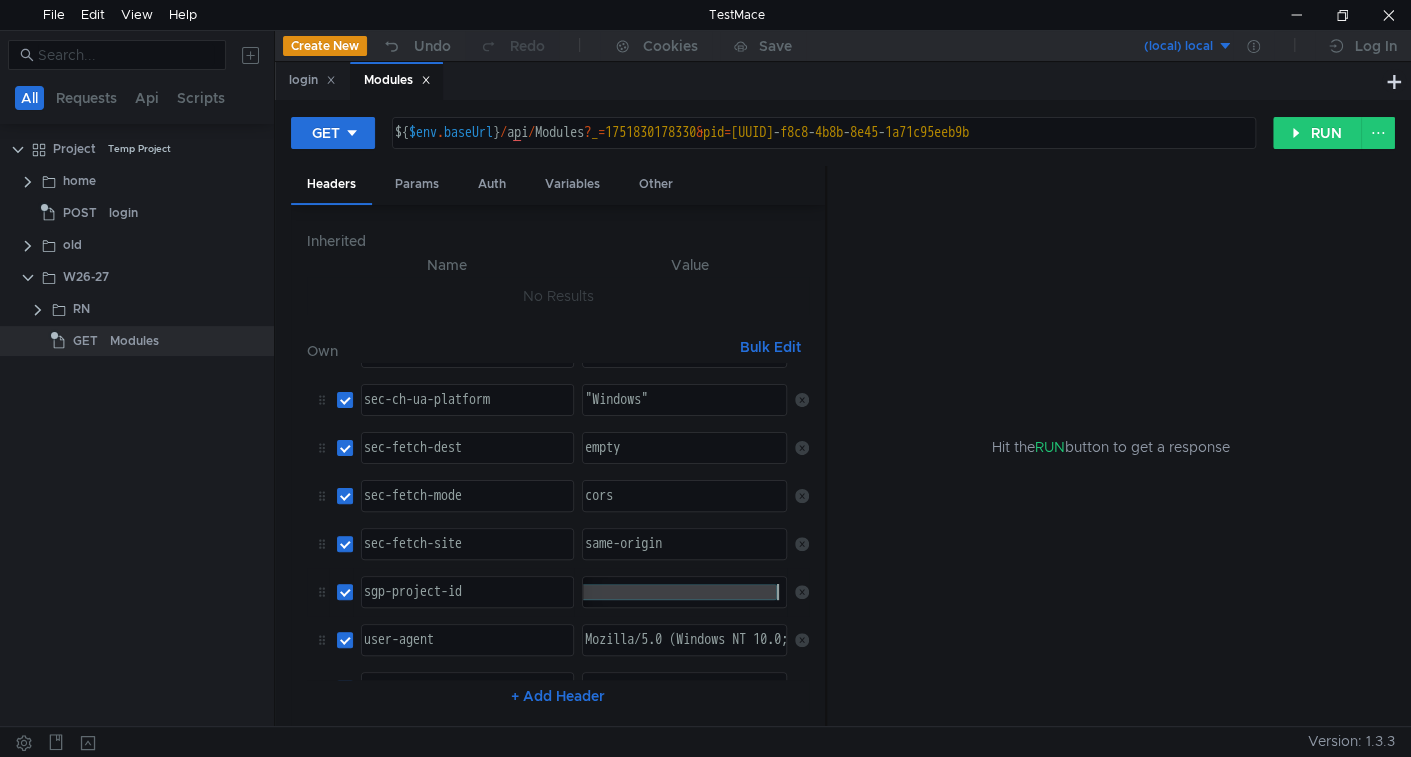 click on "[UUID]" at bounding box center (684, 592) 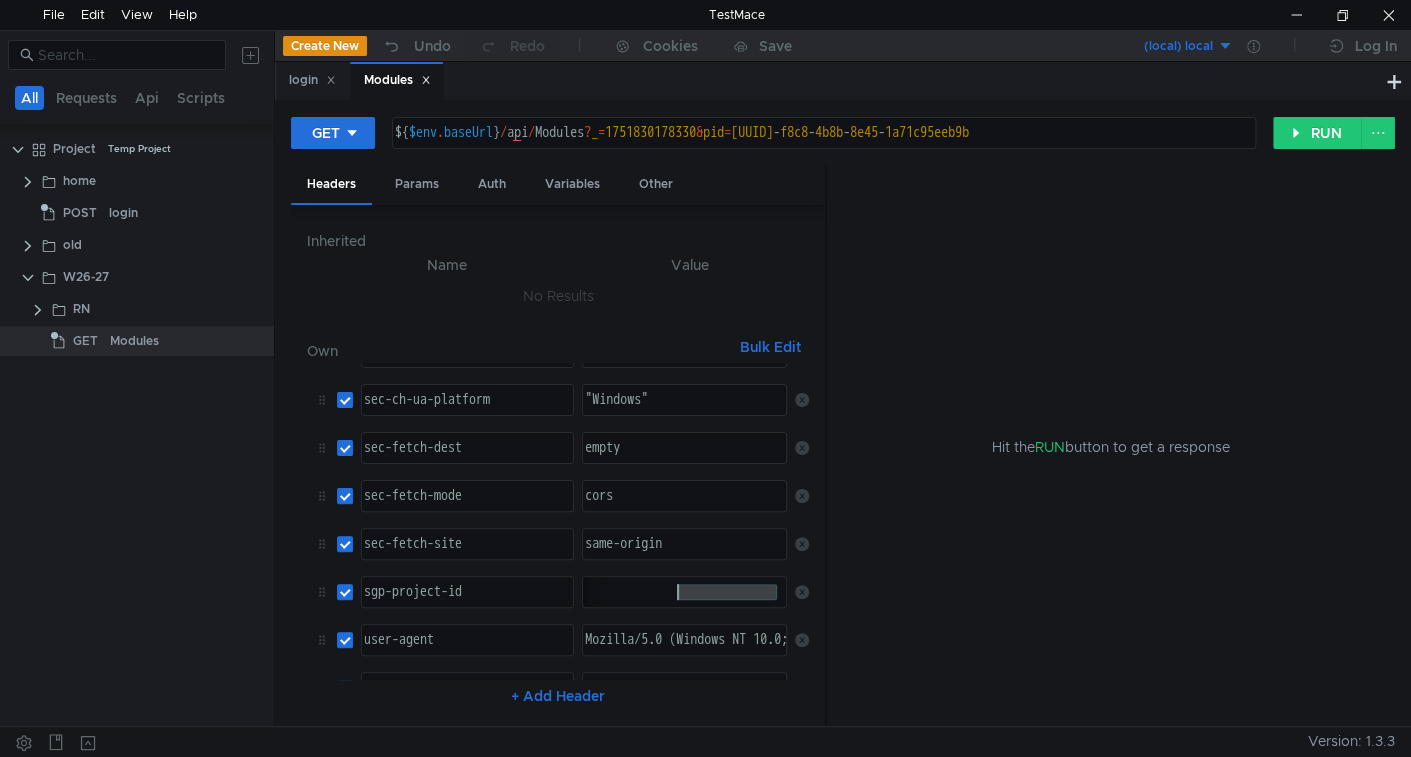 click on "[UUID]" at bounding box center (626, 608) 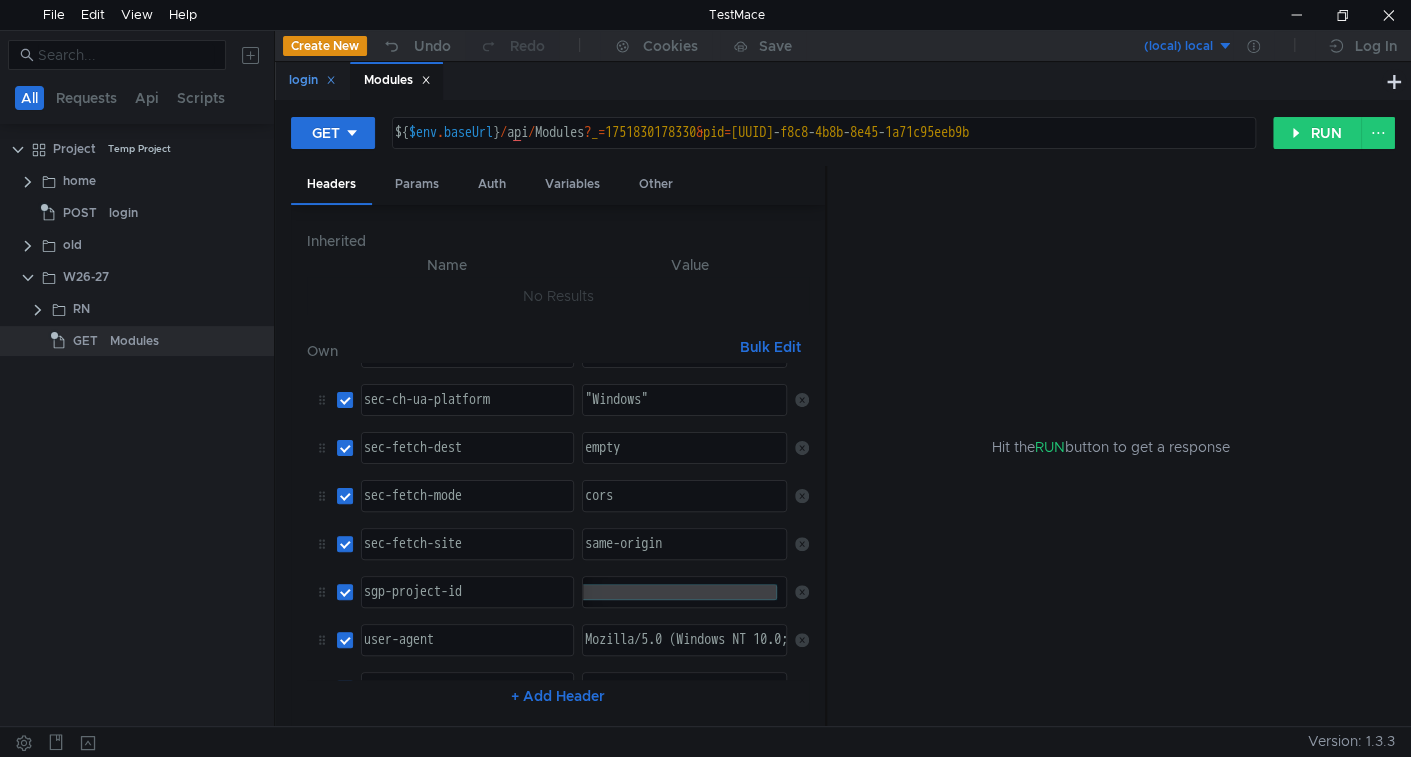 click on "login" at bounding box center [312, 80] 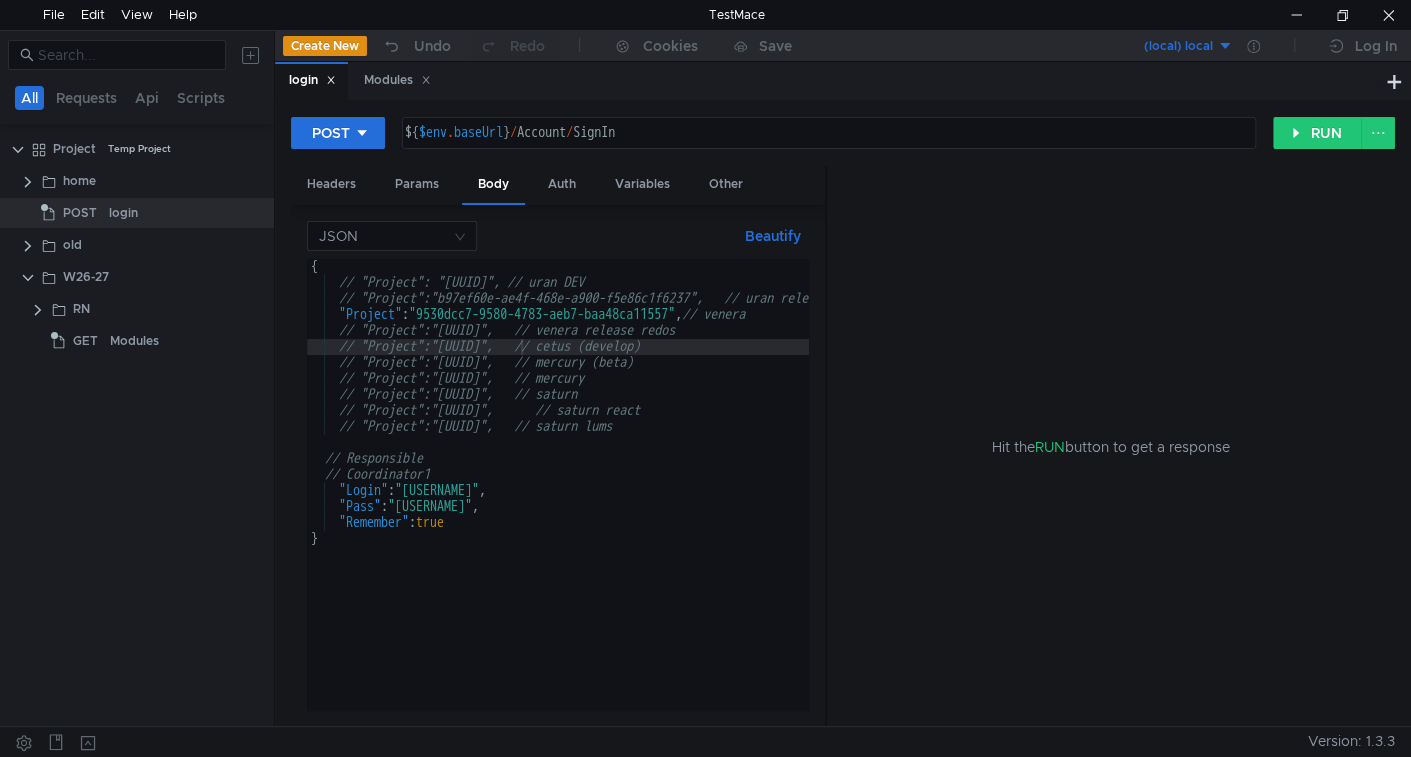 click on "{       // "Project": "[UUID]", // uran DEV       // "Project":"[UUID]",   // uran release       "Project" : "[UUID]" ,    // venera       // "Project":"[UUID]",   // venera release redos       // "Project":"[UUID]",   // cetus (develop)       // "Project":"[UUID]",   // mercury (beta)       // "Project":"[UUID]",   // mercury       // "Project":"[UUID]",   // saturn       // "Project":"[UUID]",      // saturn react       // "Project":"[UUID]",   // saturn lums       // Responsible    // Coordinator1       "Login" :  "[USERNAME]" ,       "Pass" :  "[PASSWORD]" ,       "Remember" :  true }" at bounding box center (752, 500) 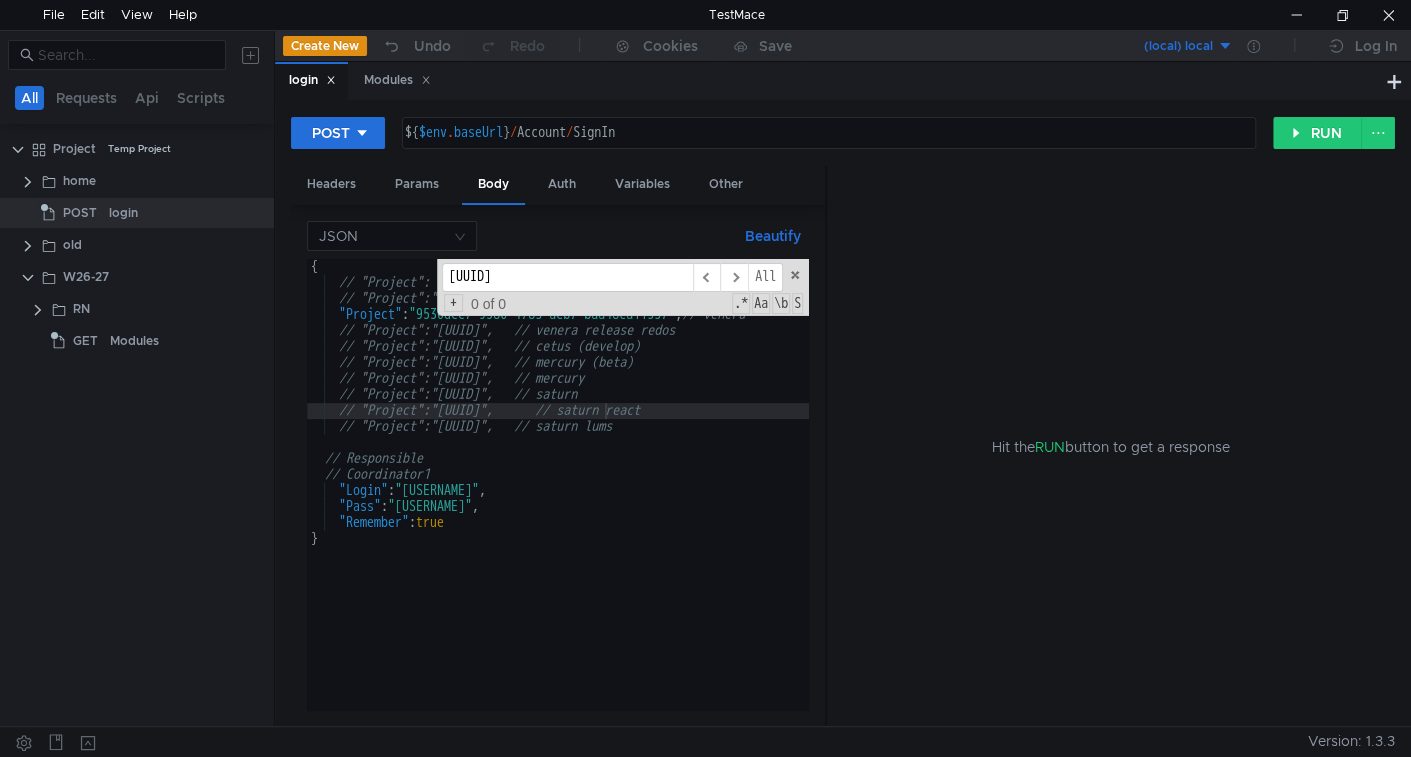 scroll, scrollTop: 0, scrollLeft: 64, axis: horizontal 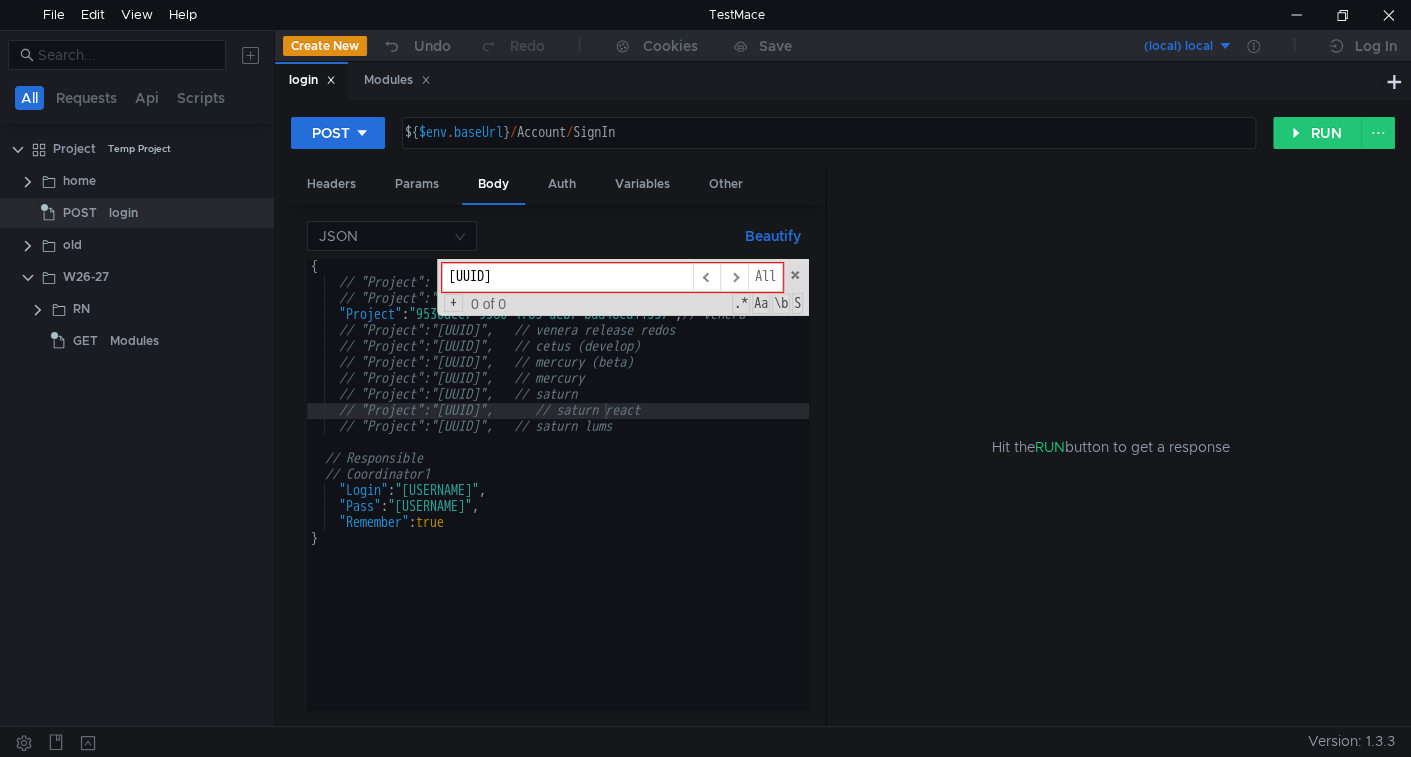 type on "[UUID]" 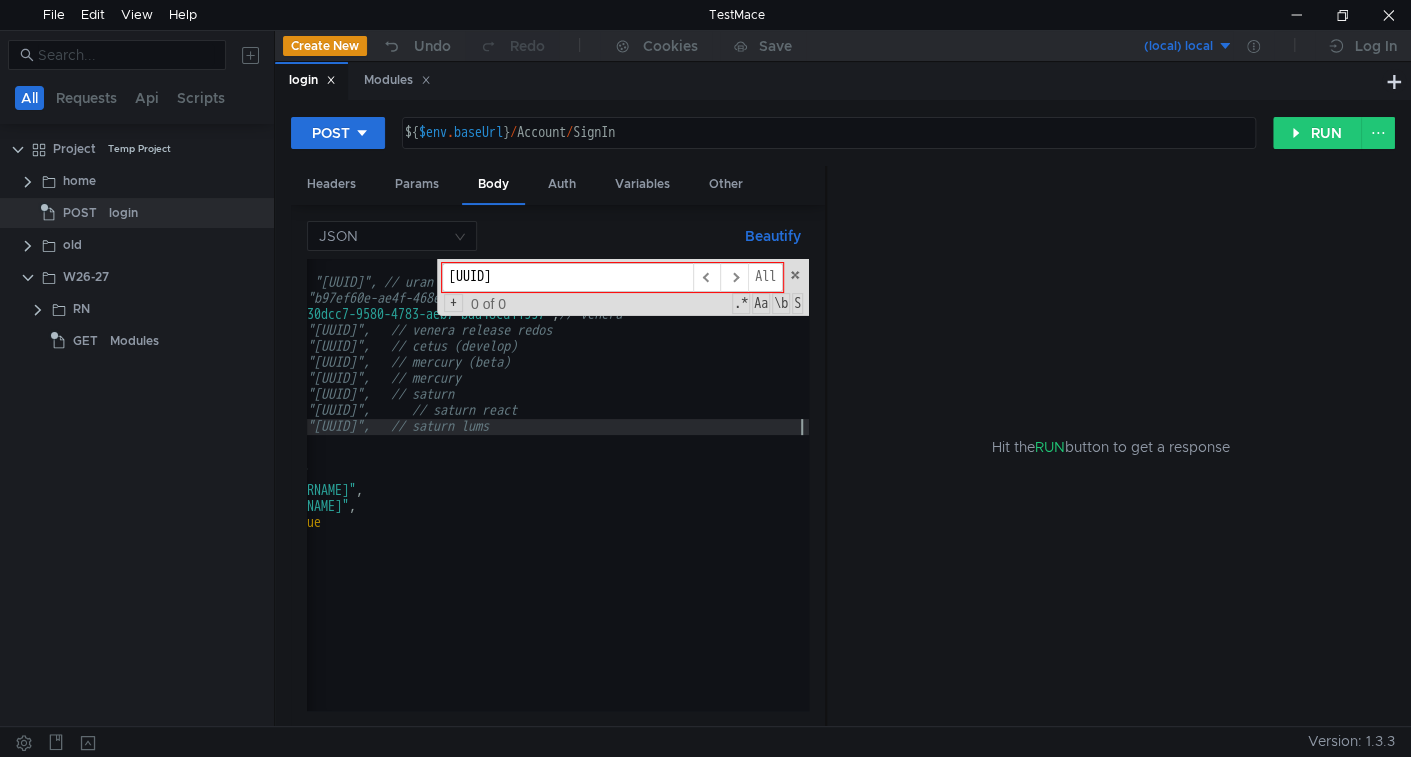 scroll, scrollTop: 0, scrollLeft: 122, axis: horizontal 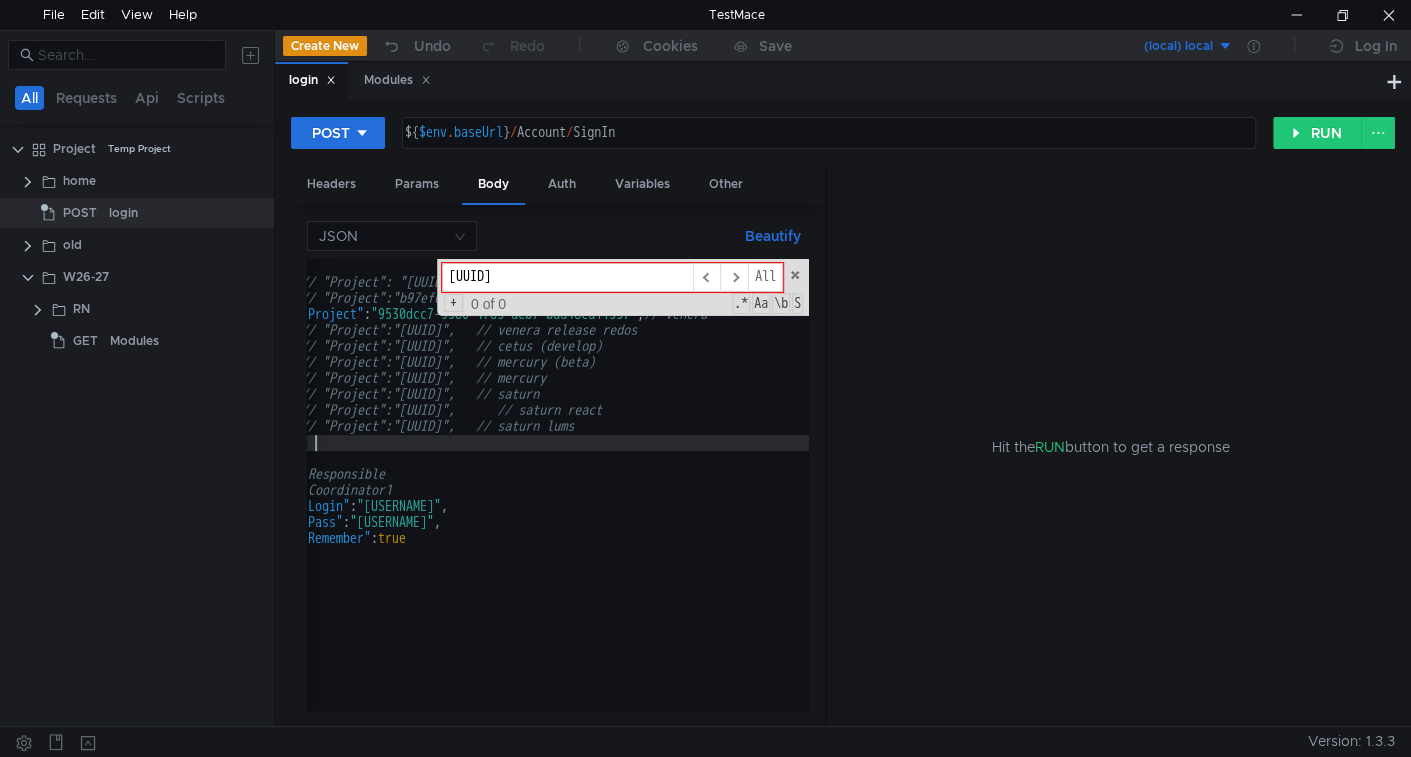 type on "Ж" 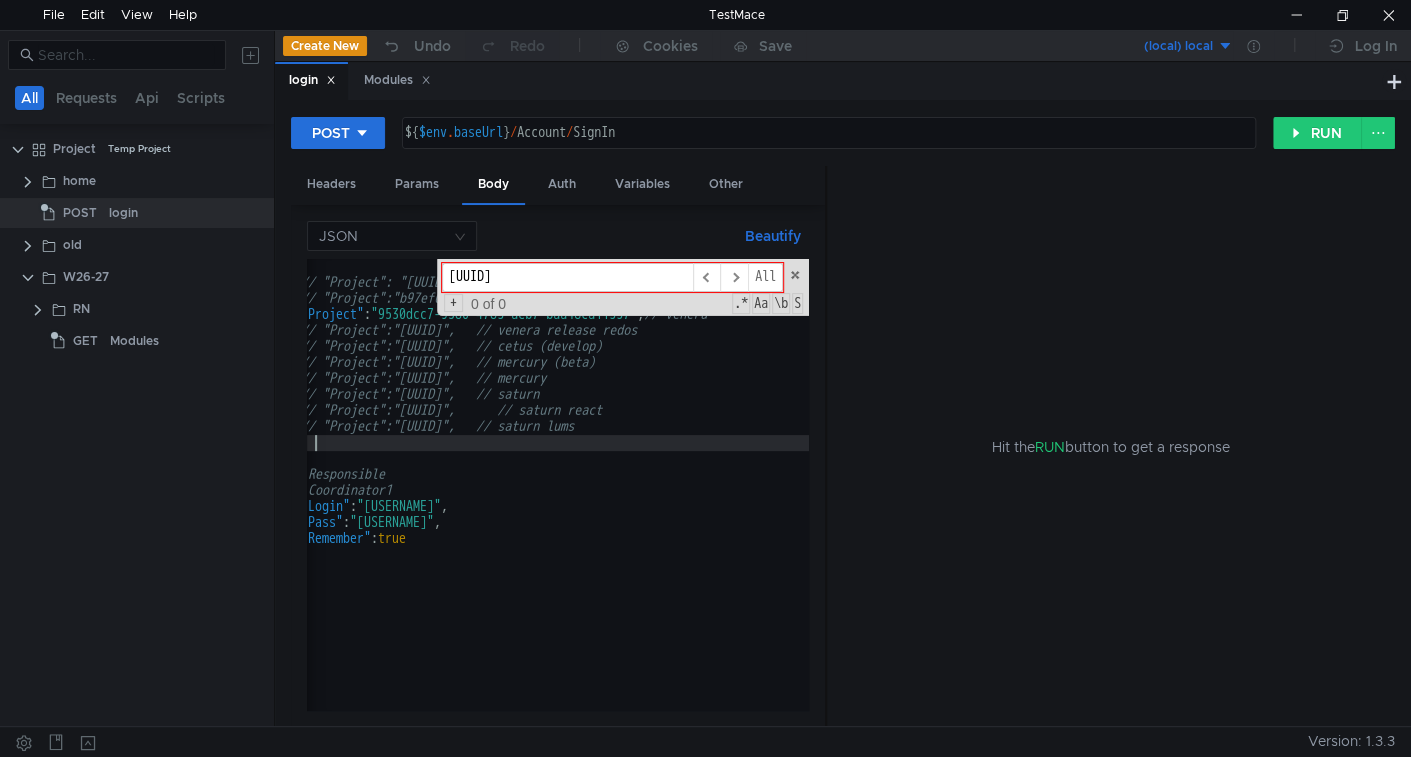 scroll, scrollTop: 0, scrollLeft: 2, axis: horizontal 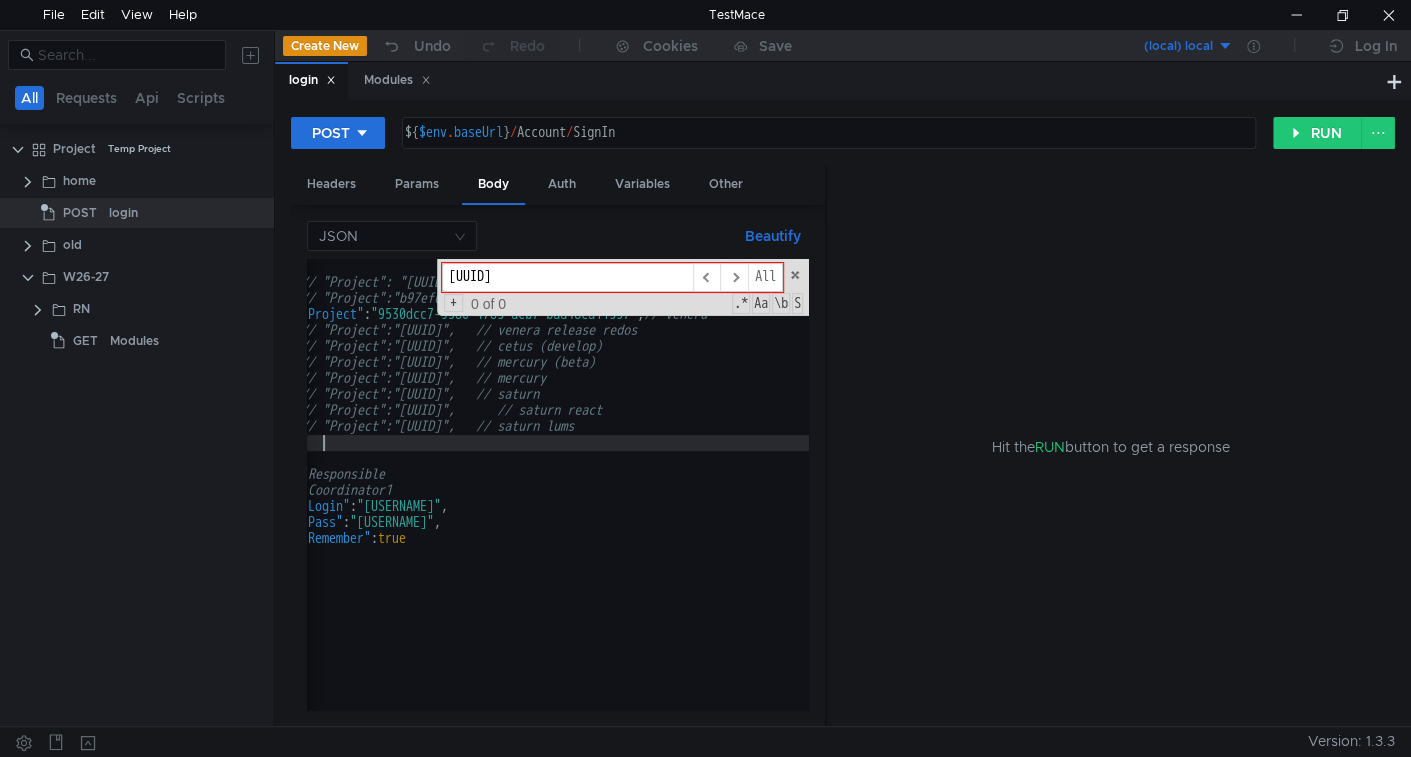 paste on "[UUID]"" 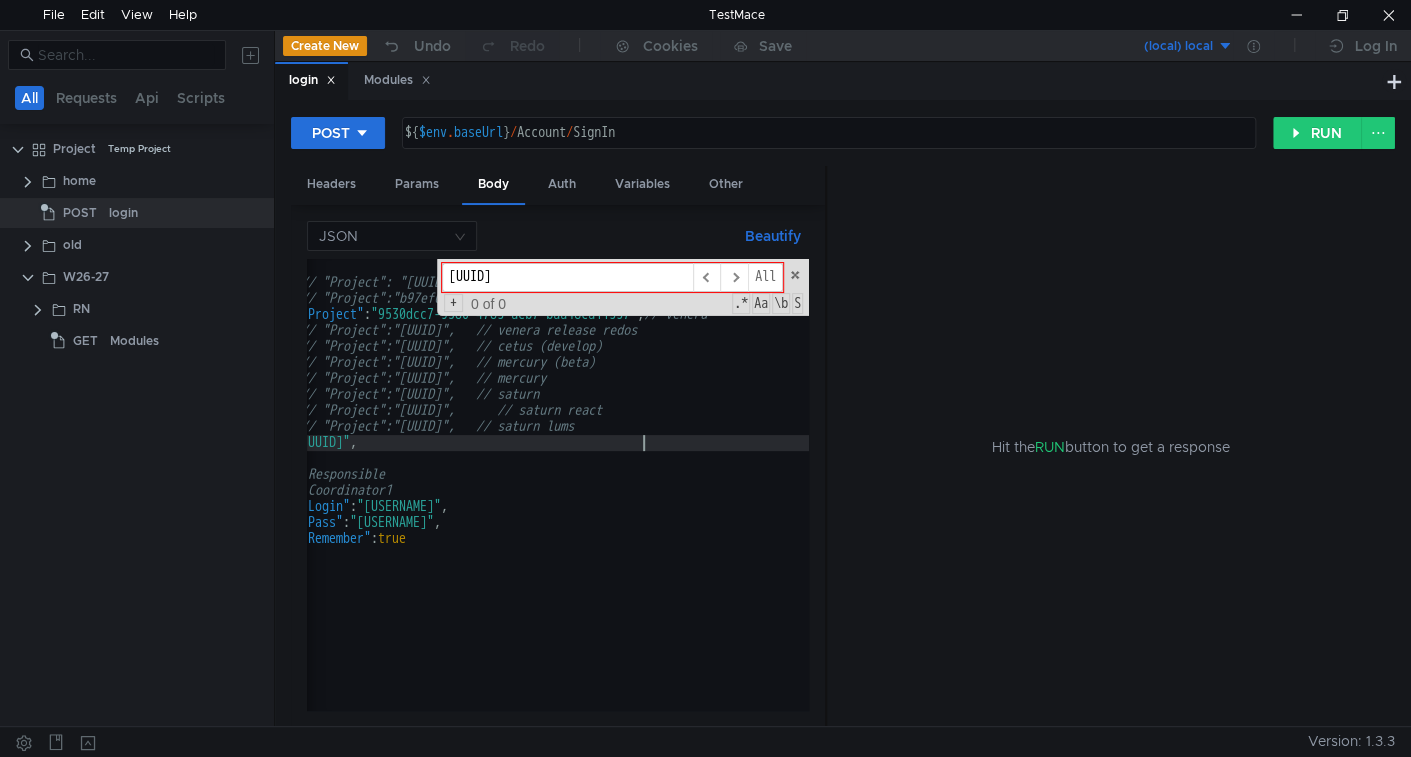 scroll, scrollTop: 0, scrollLeft: 25, axis: horizontal 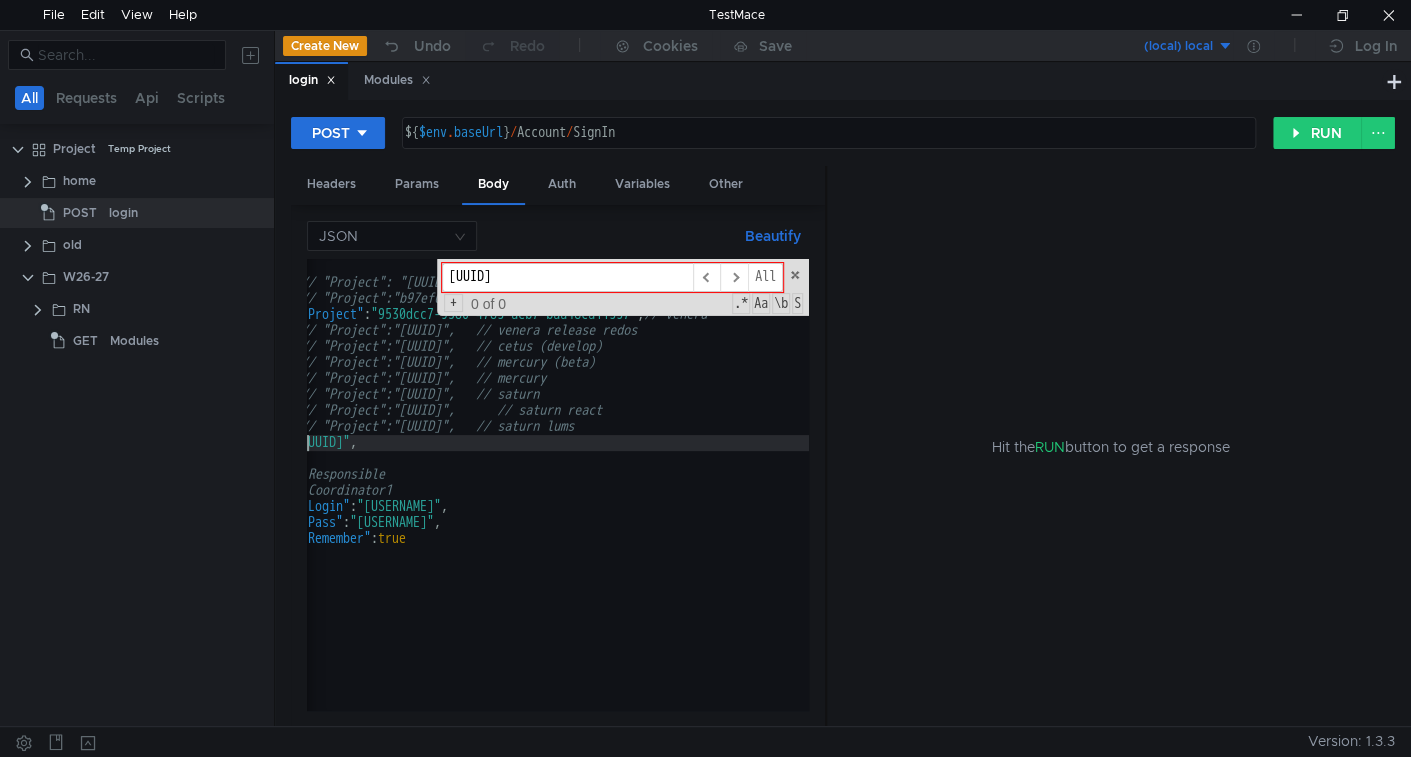 paste on ""Project"" 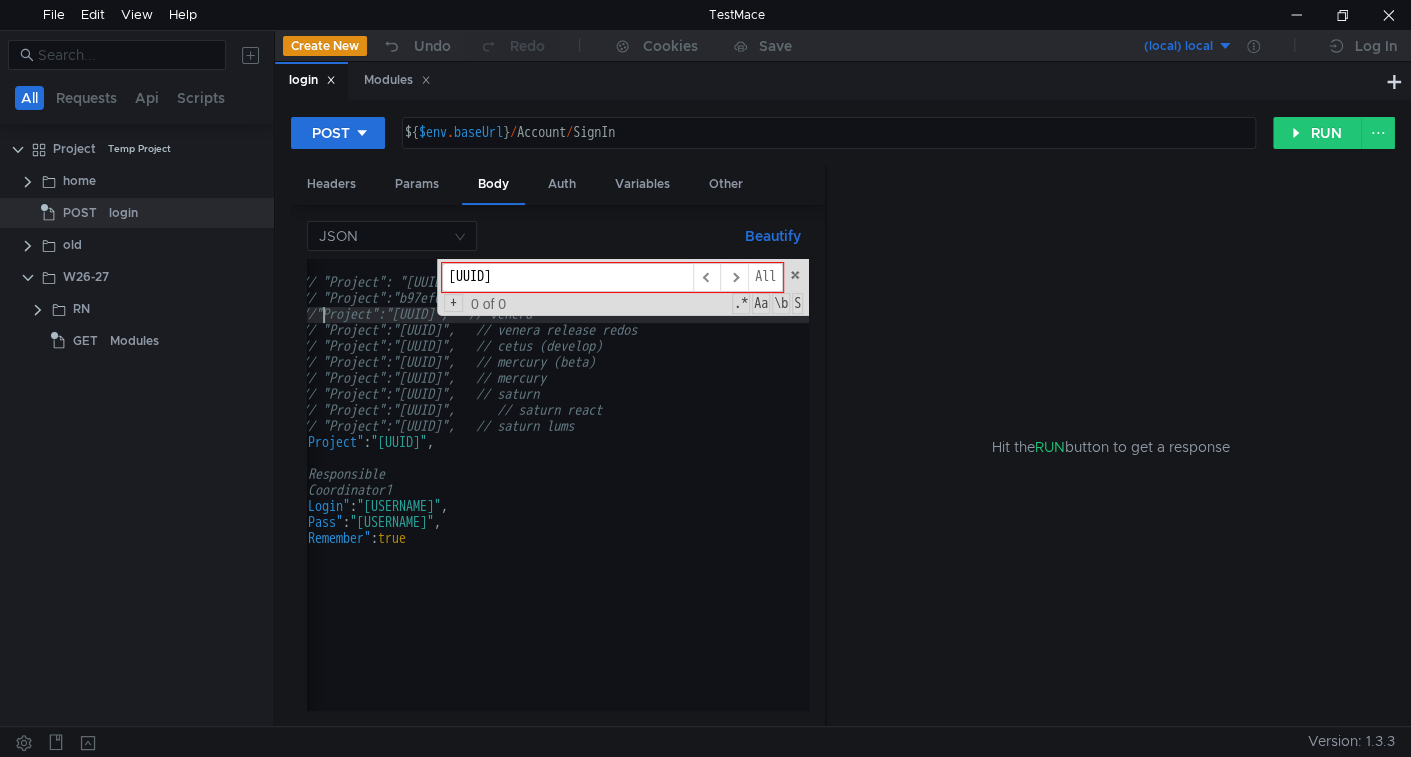 scroll, scrollTop: 0, scrollLeft: 3, axis: horizontal 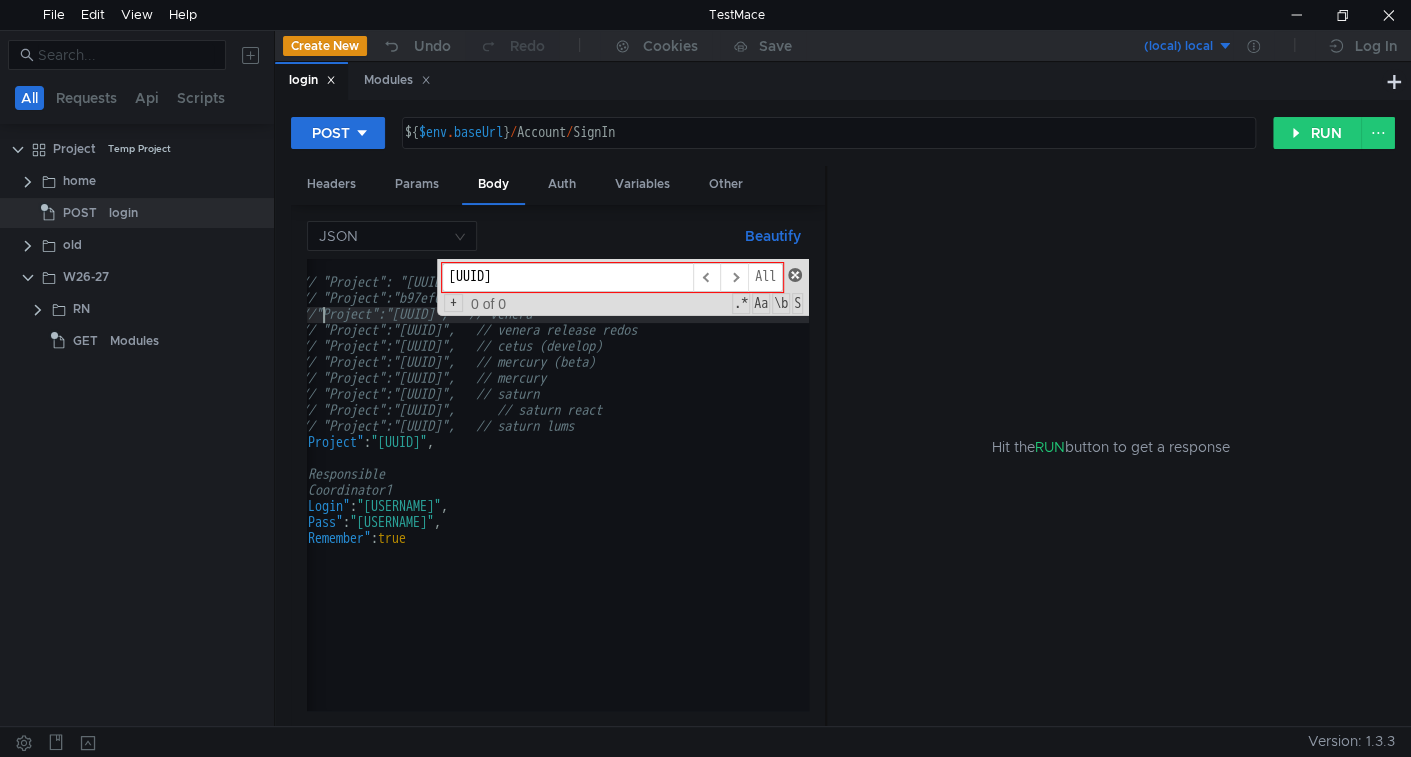 type on "//"Project":"[UUID]",   // venera" 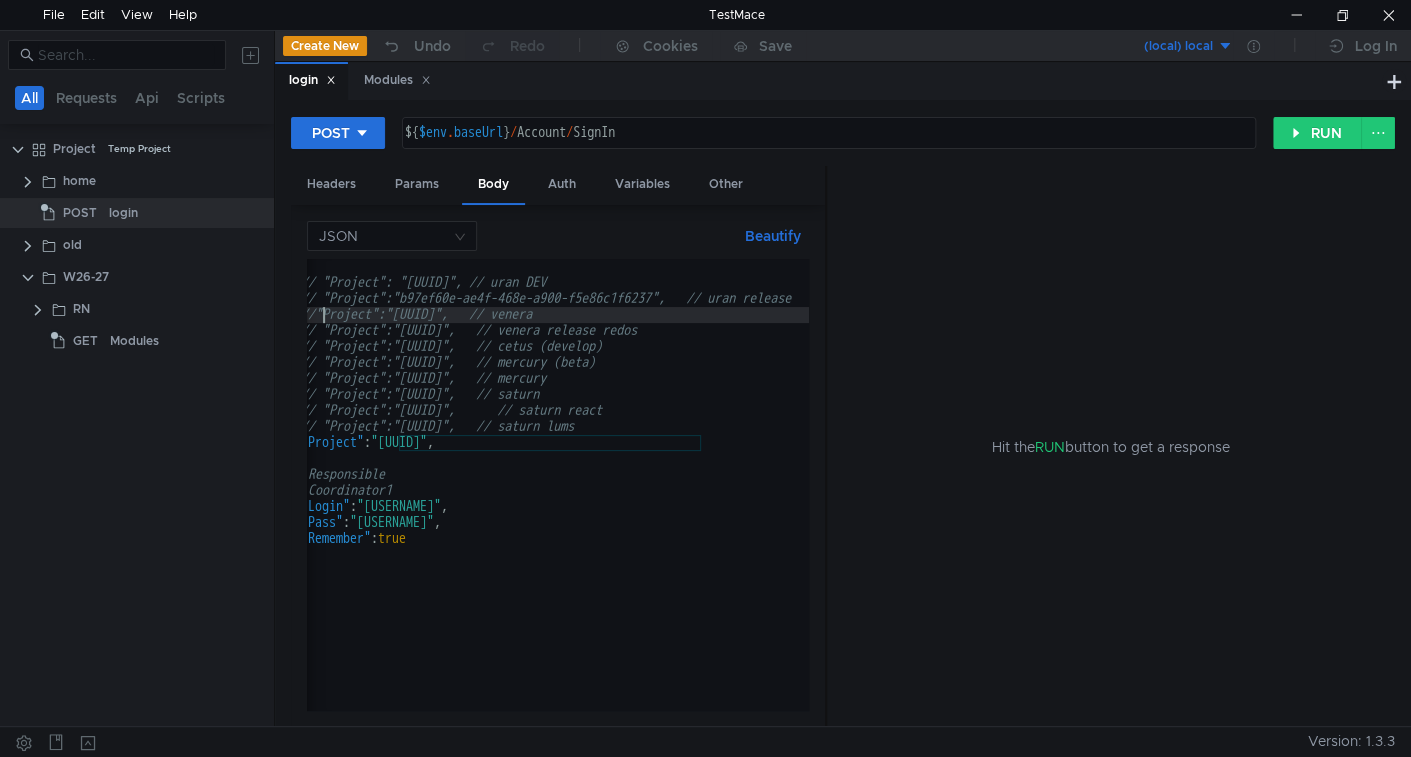 click on "{       // "Project": "[UUID]", // uran DEV       // "Project":"[UUID]",   // uran release       //"Project":"[UUID]",   // venera       // "Project":"[UUID]",   // venera release redos       // "Project":"[UUID]",   // cetus (develop)       // "Project":"[UUID]",   // mercury (beta)       // "Project":"[UUID]",   // mercury       // "Project":"[UUID]",   // saturn       // "Project":"[UUID]",      // saturn react       // "Project":"[UUID]",   // saturn lums       "Project" : "[UUID]" ,       // Responsible    // Coordinator1       "Login" :  "[USERNAME]" ,       "Pass" :  "[PASSWORD]" ,       "Remember" :  true }" at bounding box center [714, 497] 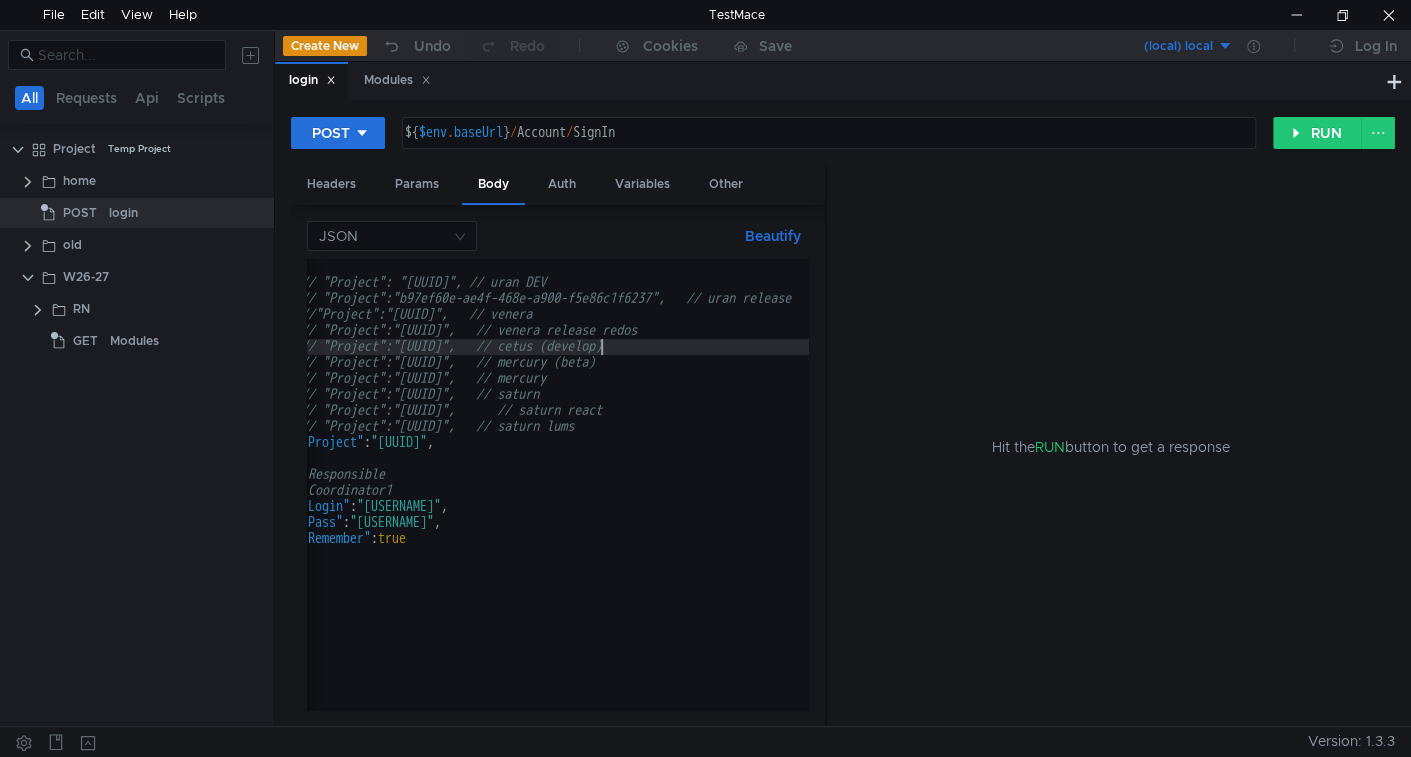 click on "{       // "Project": "[UUID]", // uran DEV       // "Project":"[UUID]",   // uran release       //"Project":"[UUID]",   // venera       // "Project":"[UUID]",   // venera release redos       // "Project":"[UUID]",   // cetus (develop)       // "Project":"[UUID]",   // mercury (beta)       // "Project":"[UUID]",   // mercury       // "Project":"[UUID]",   // saturn       // "Project":"[UUID]",      // saturn react       // "Project":"[UUID]",   // saturn lums       "Project" : "[UUID]" ,       // Responsible    // Coordinator1       "Login" :  "[USERNAME]" ,       "Pass" :  "[PASSWORD]" ,       "Remember" :  true }" at bounding box center (714, 497) 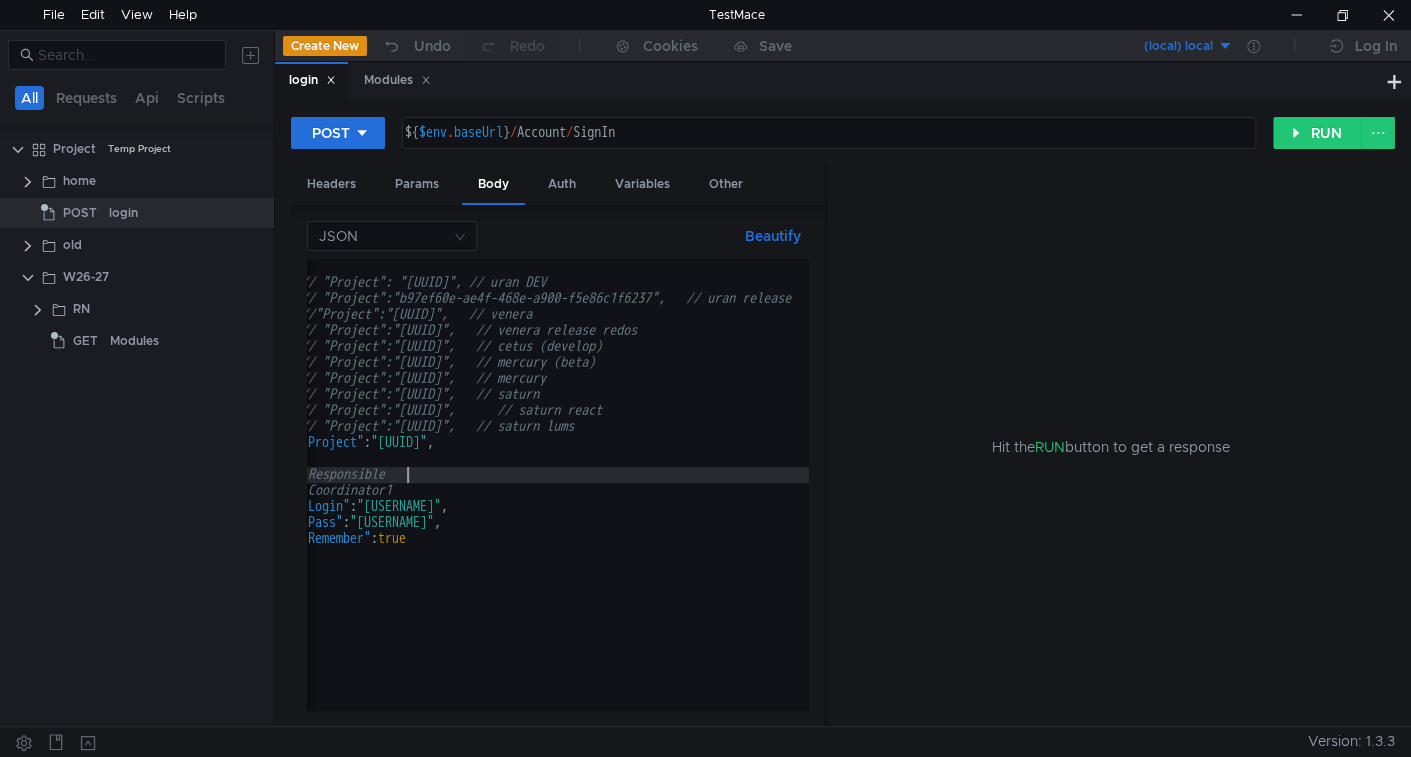 scroll, scrollTop: 0, scrollLeft: 0, axis: both 